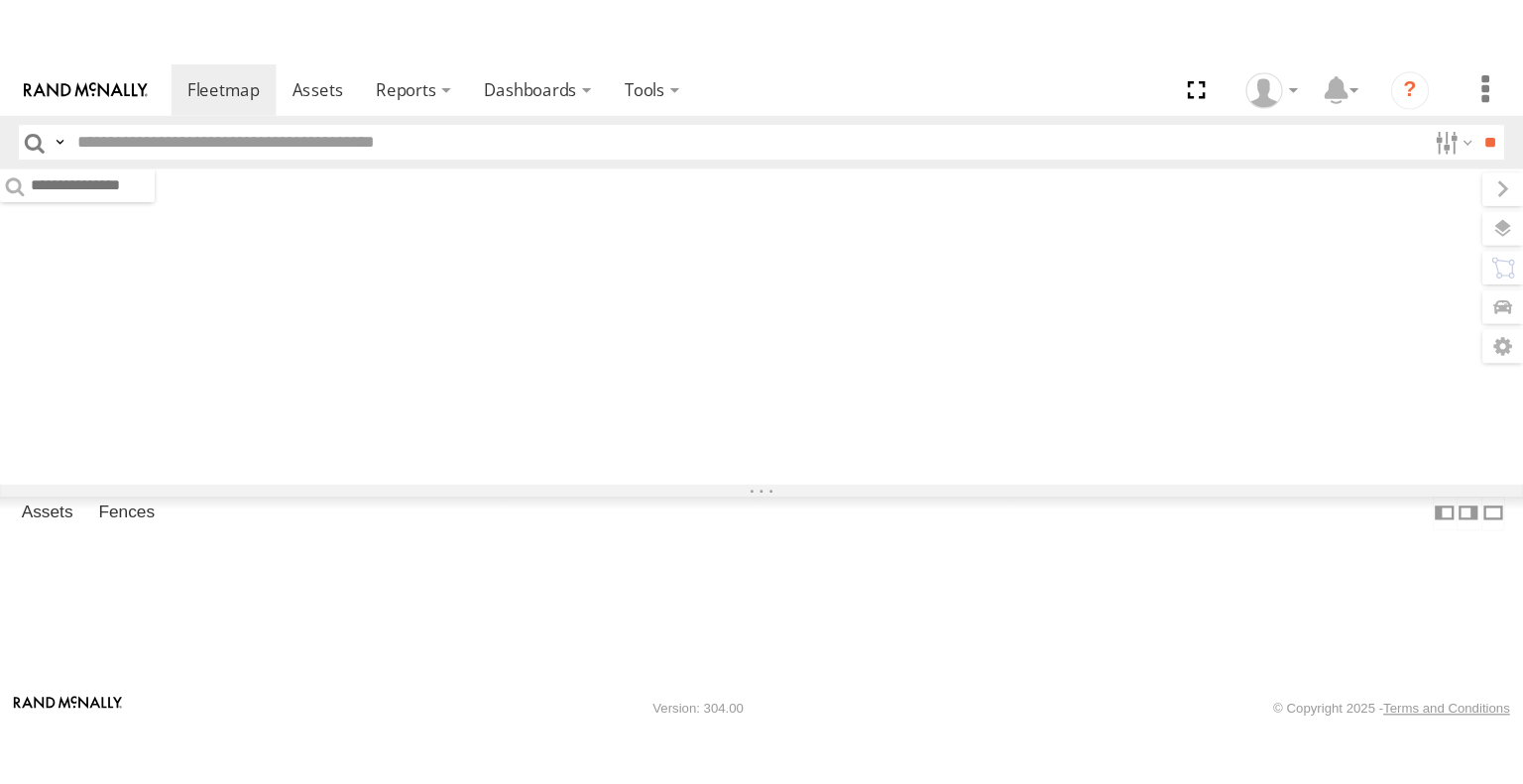 scroll, scrollTop: 0, scrollLeft: 0, axis: both 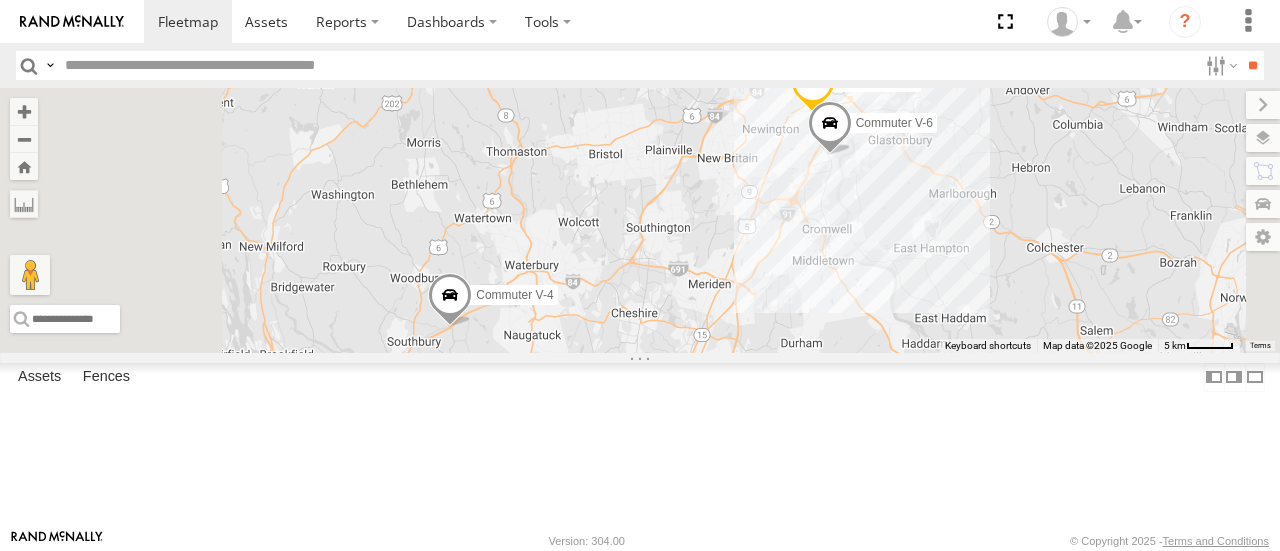 click on "Commuter V-7" at bounding box center (0, 0) 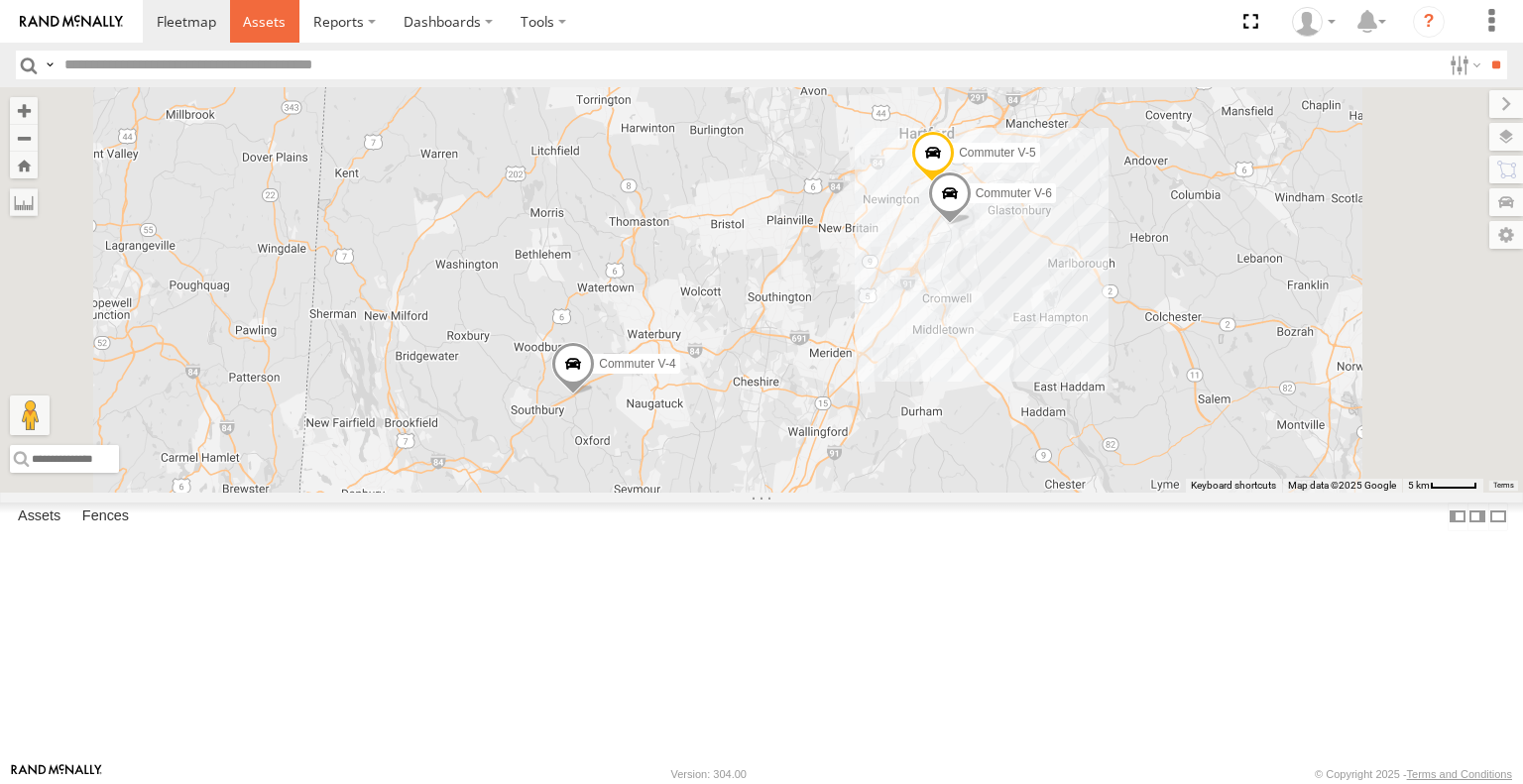 click at bounding box center [264, 21] 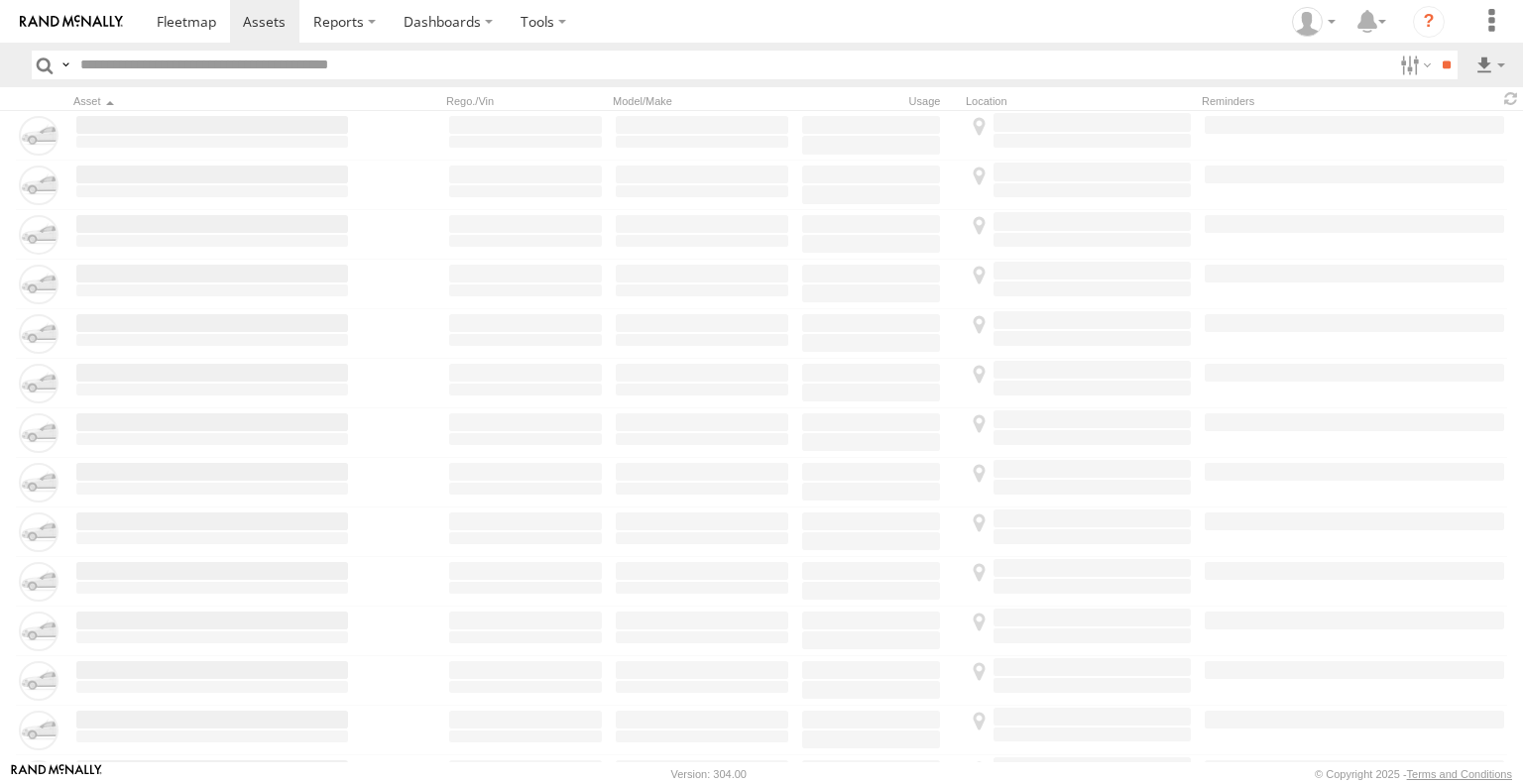 scroll, scrollTop: 0, scrollLeft: 0, axis: both 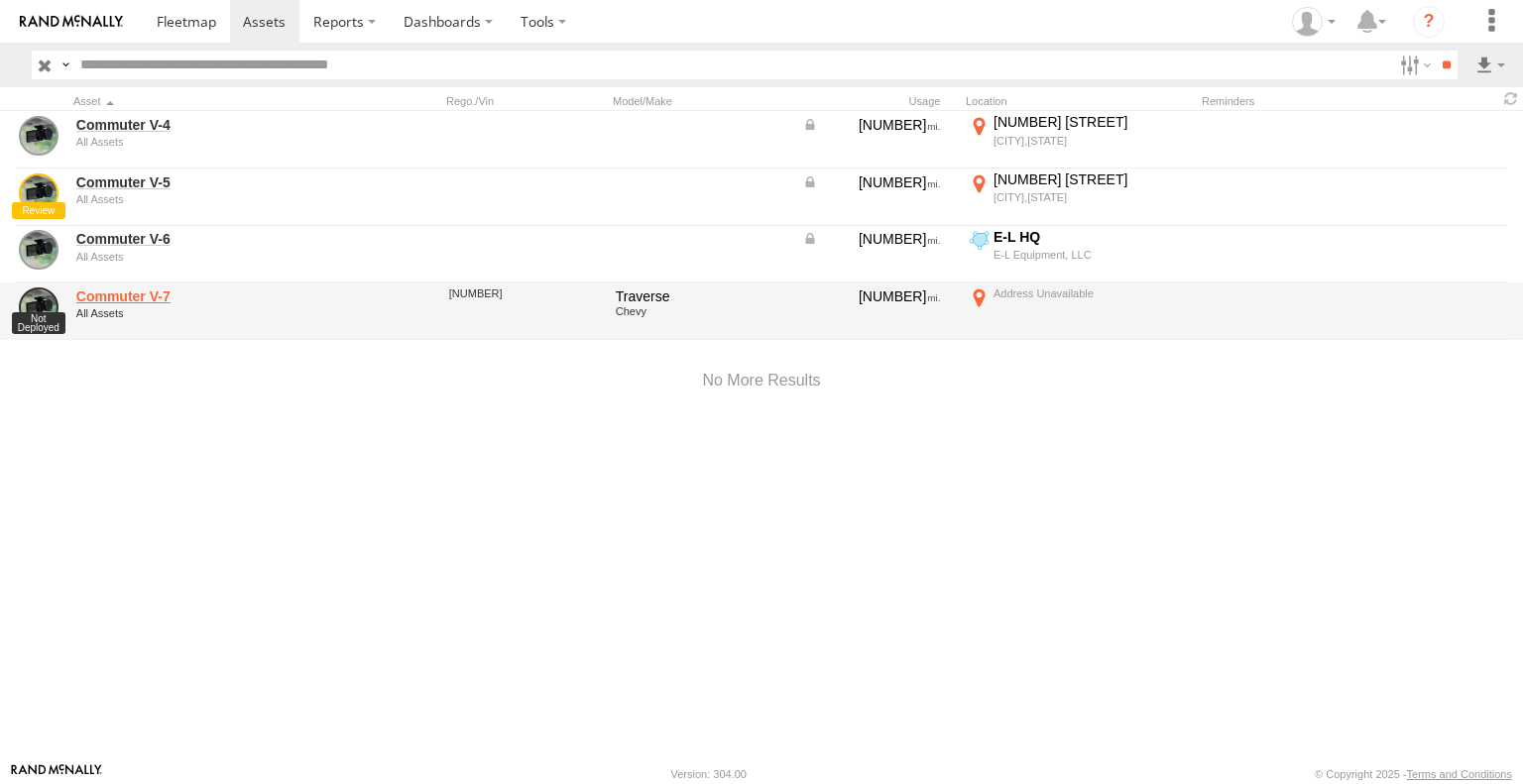 click on "Commuter V-7" at bounding box center (212, 296) 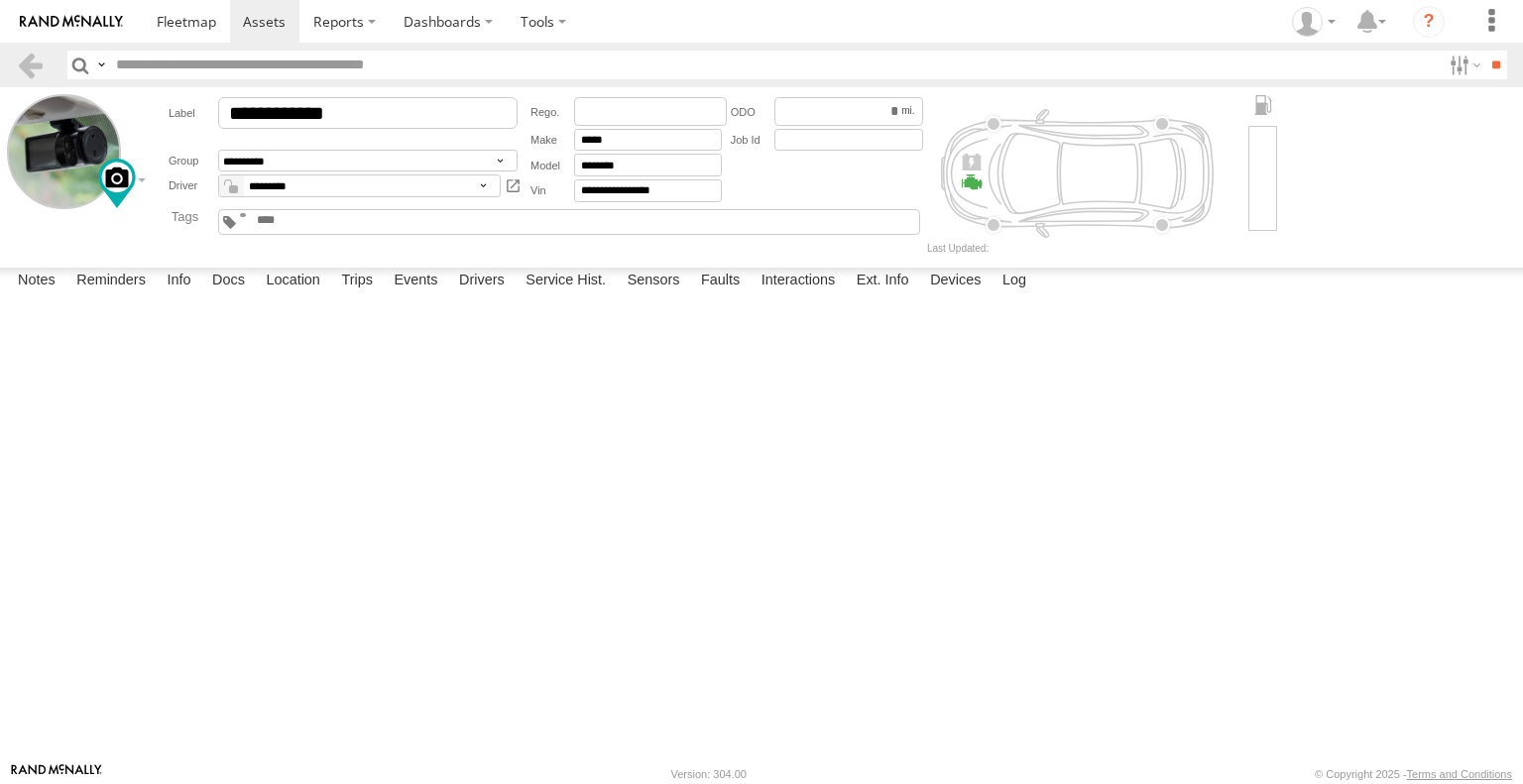 scroll, scrollTop: 0, scrollLeft: 0, axis: both 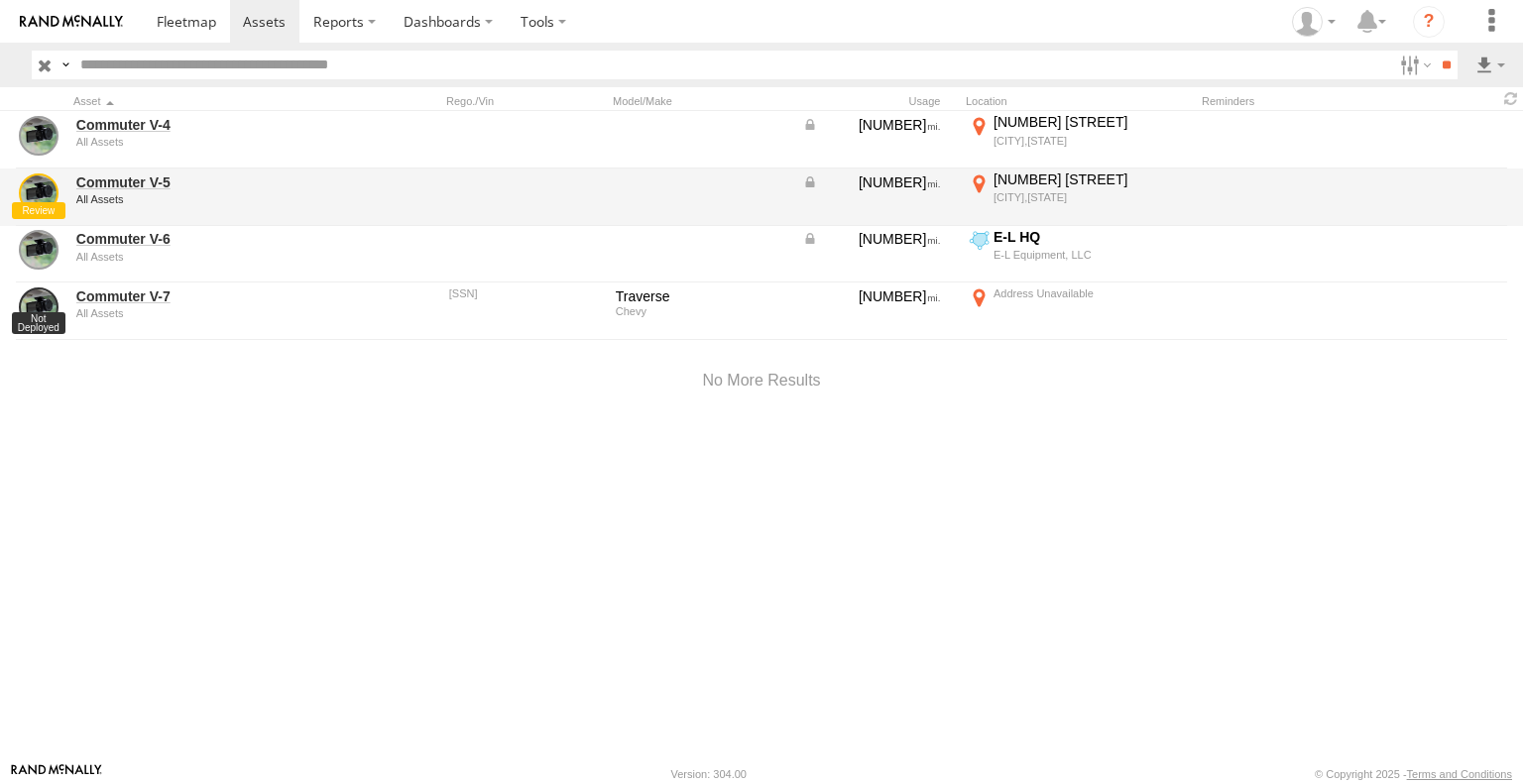 click on "Commuter V-5
All Assets" at bounding box center [212, 197] 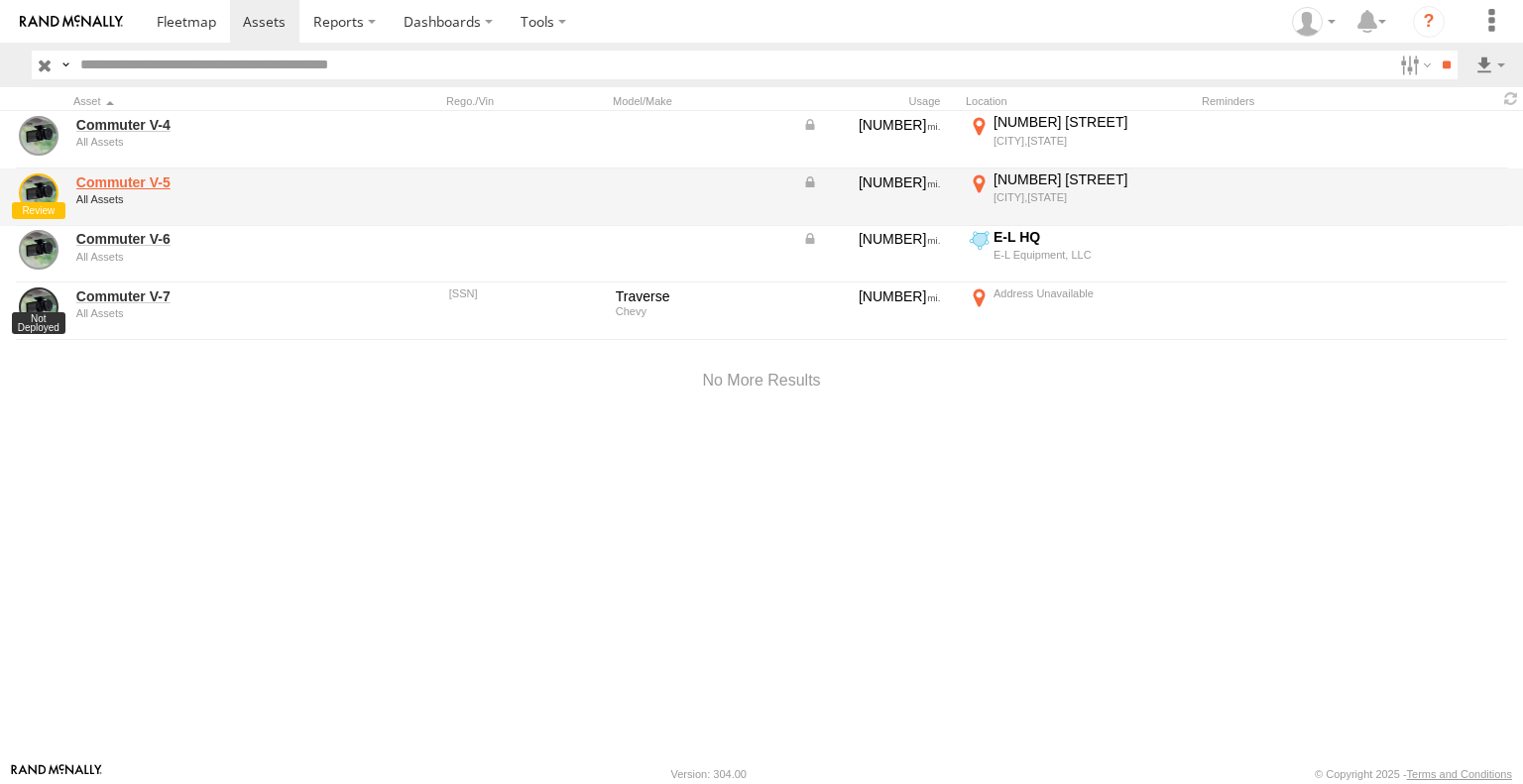 click on "Commuter V-5" at bounding box center (212, 182) 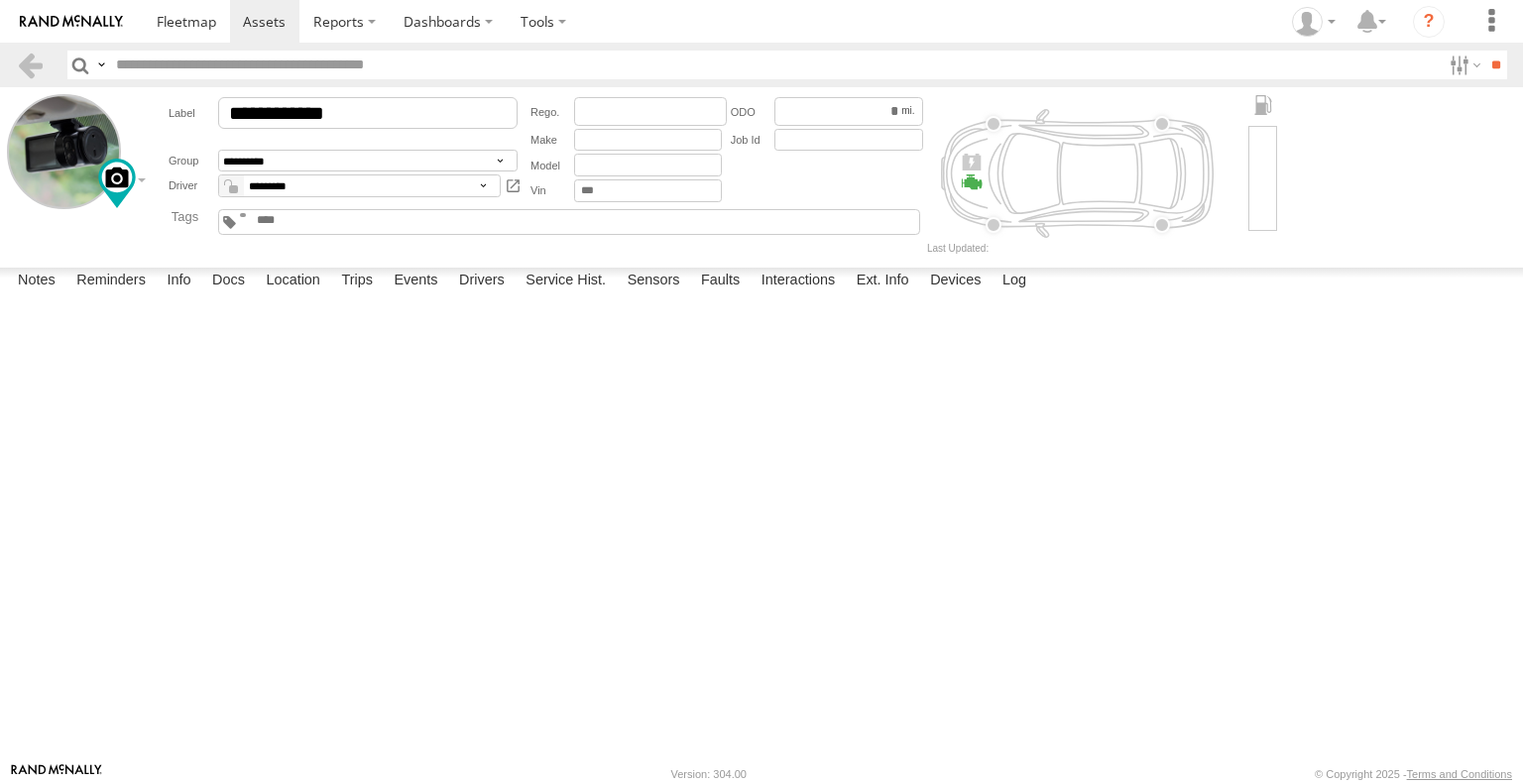 scroll, scrollTop: 0, scrollLeft: 0, axis: both 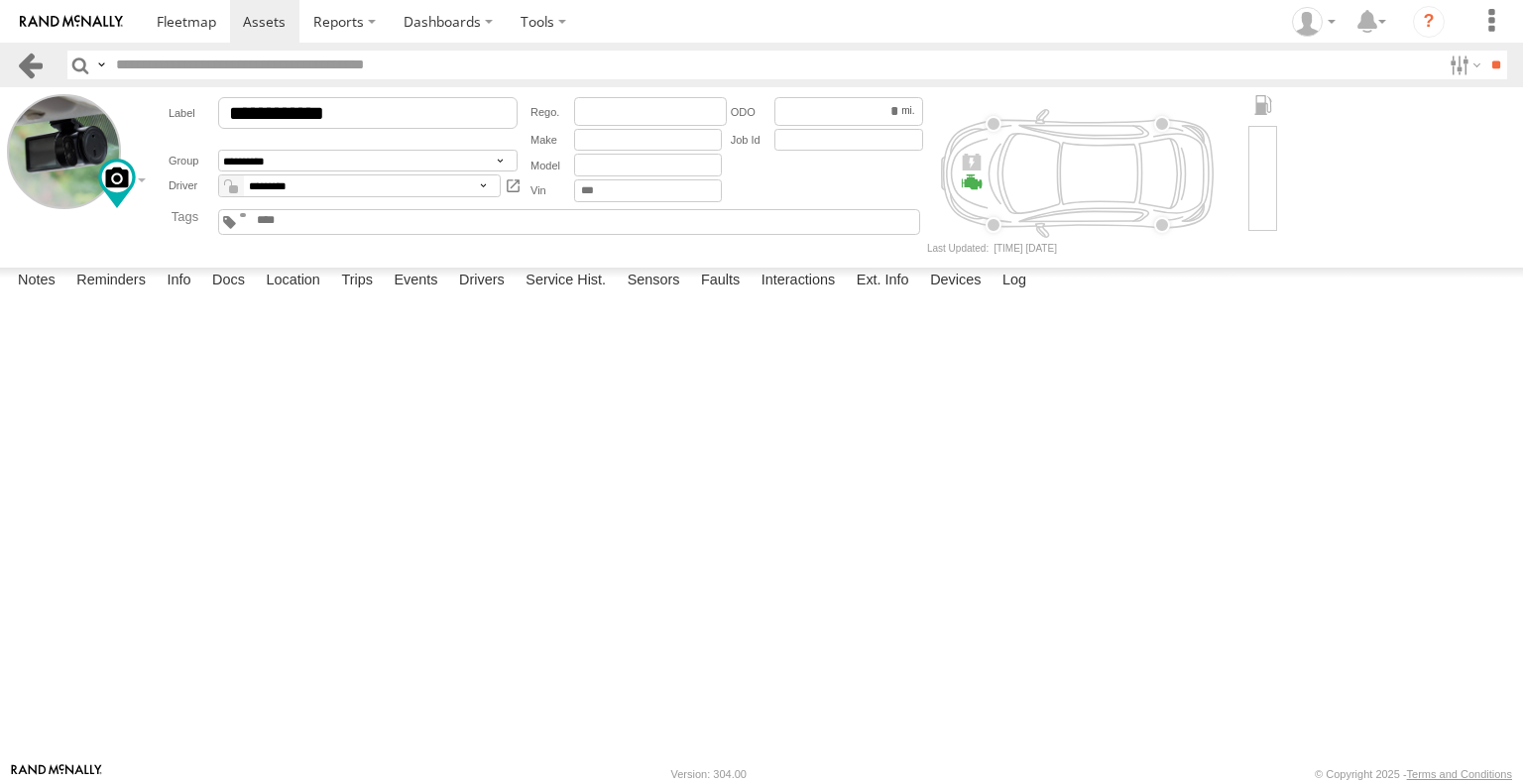 click at bounding box center [30, 64] 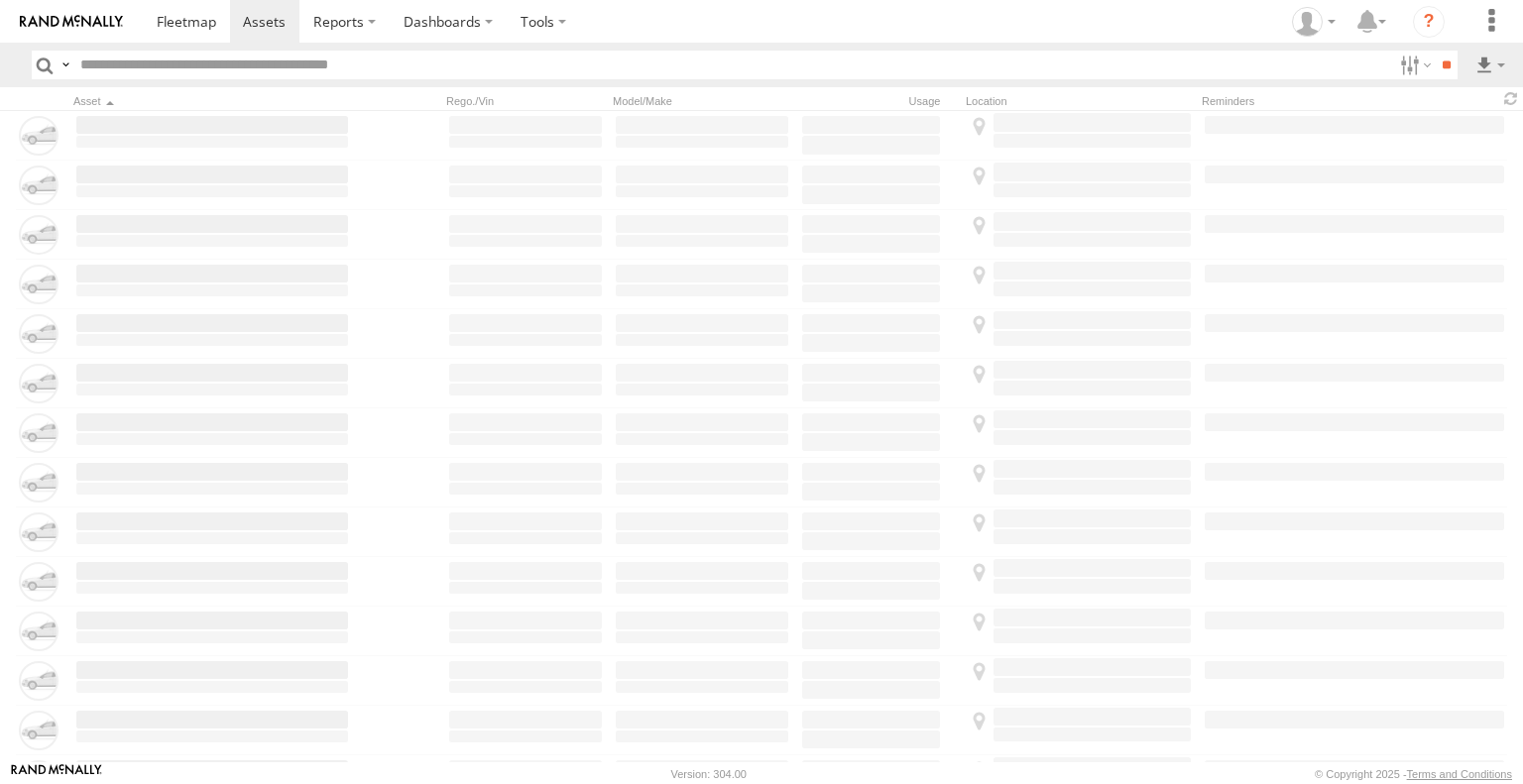 scroll, scrollTop: 0, scrollLeft: 0, axis: both 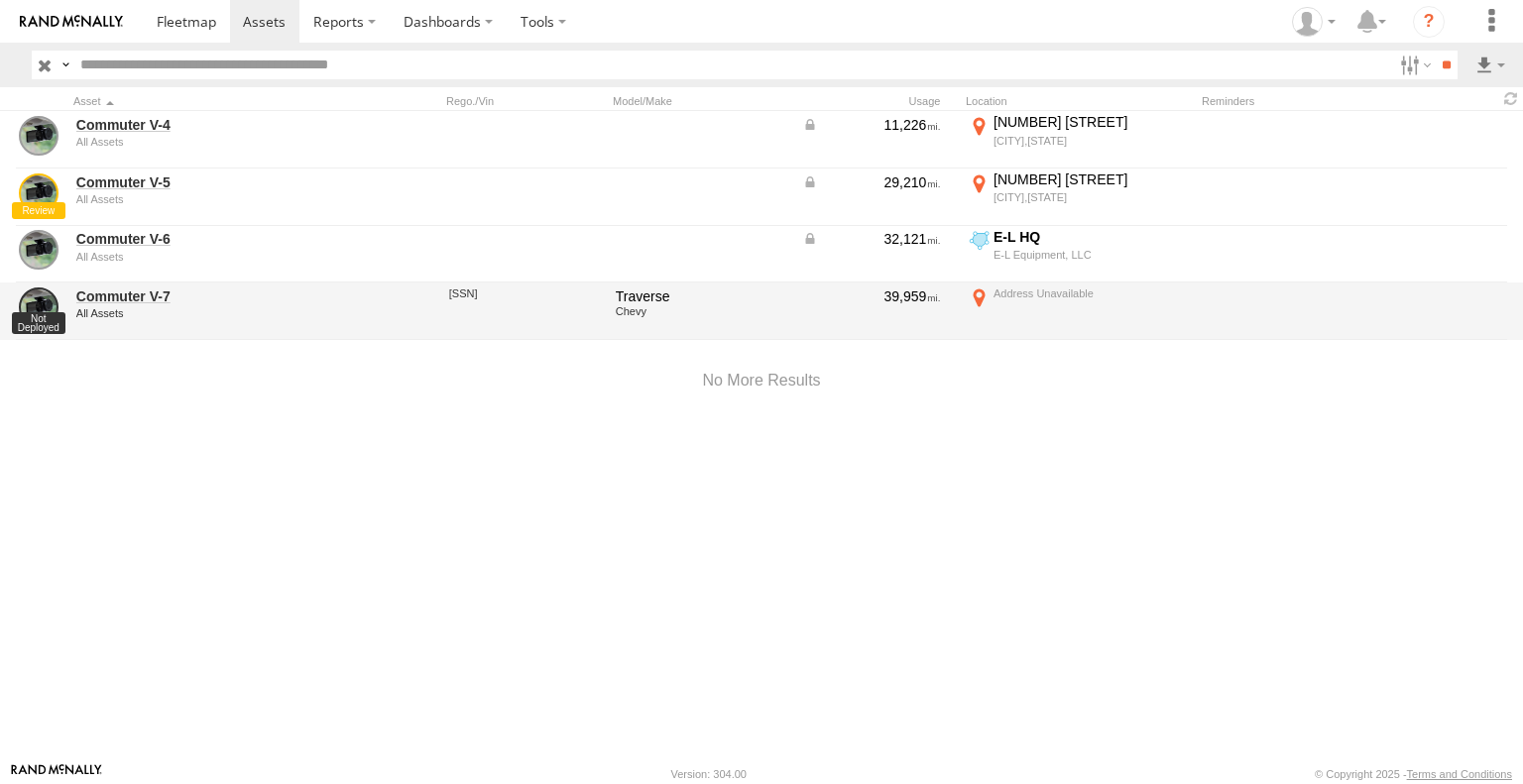 click on "1gnerfkw3nj194533" at bounding box center (526, 293) 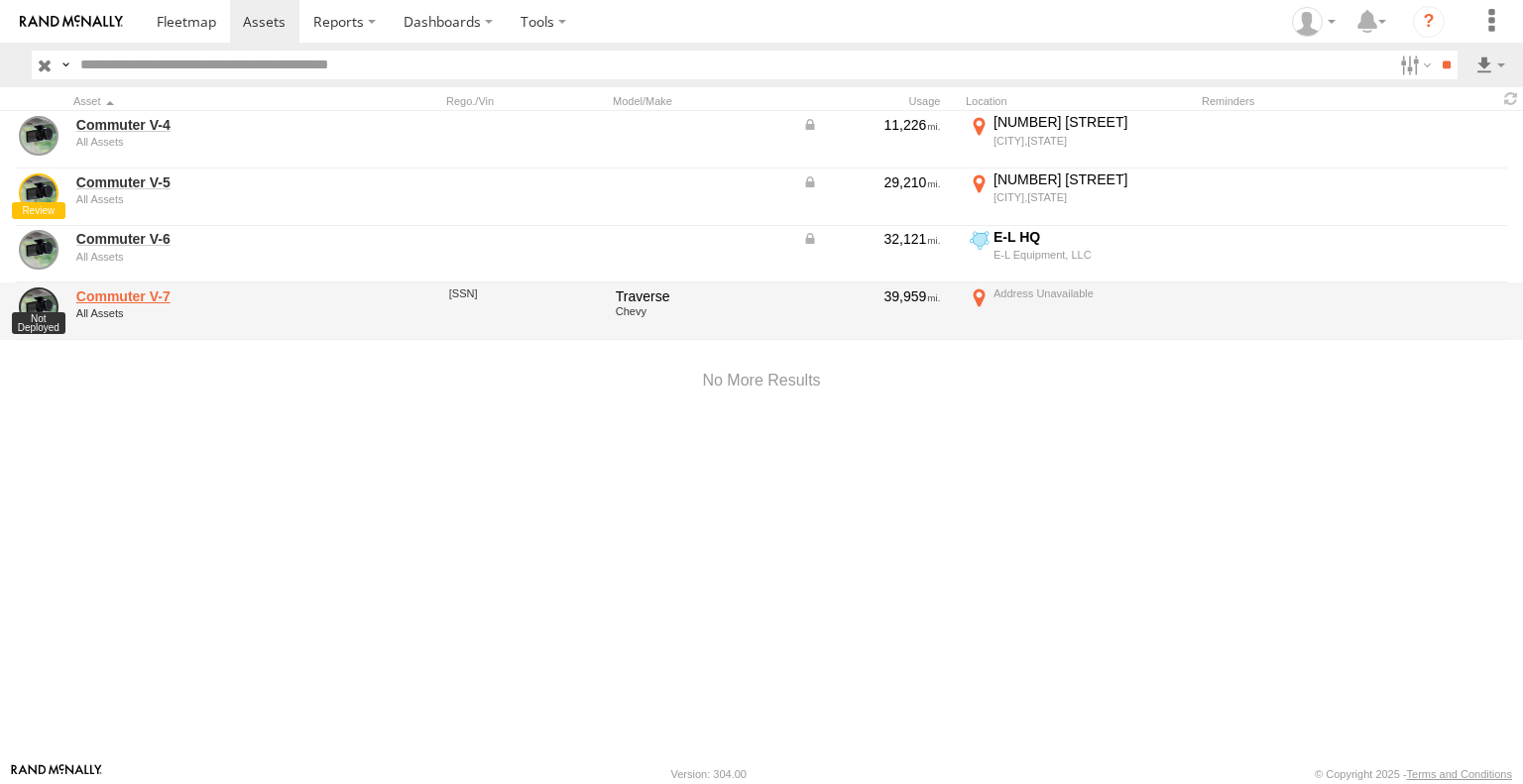 click on "Commuter V-7" at bounding box center (212, 296) 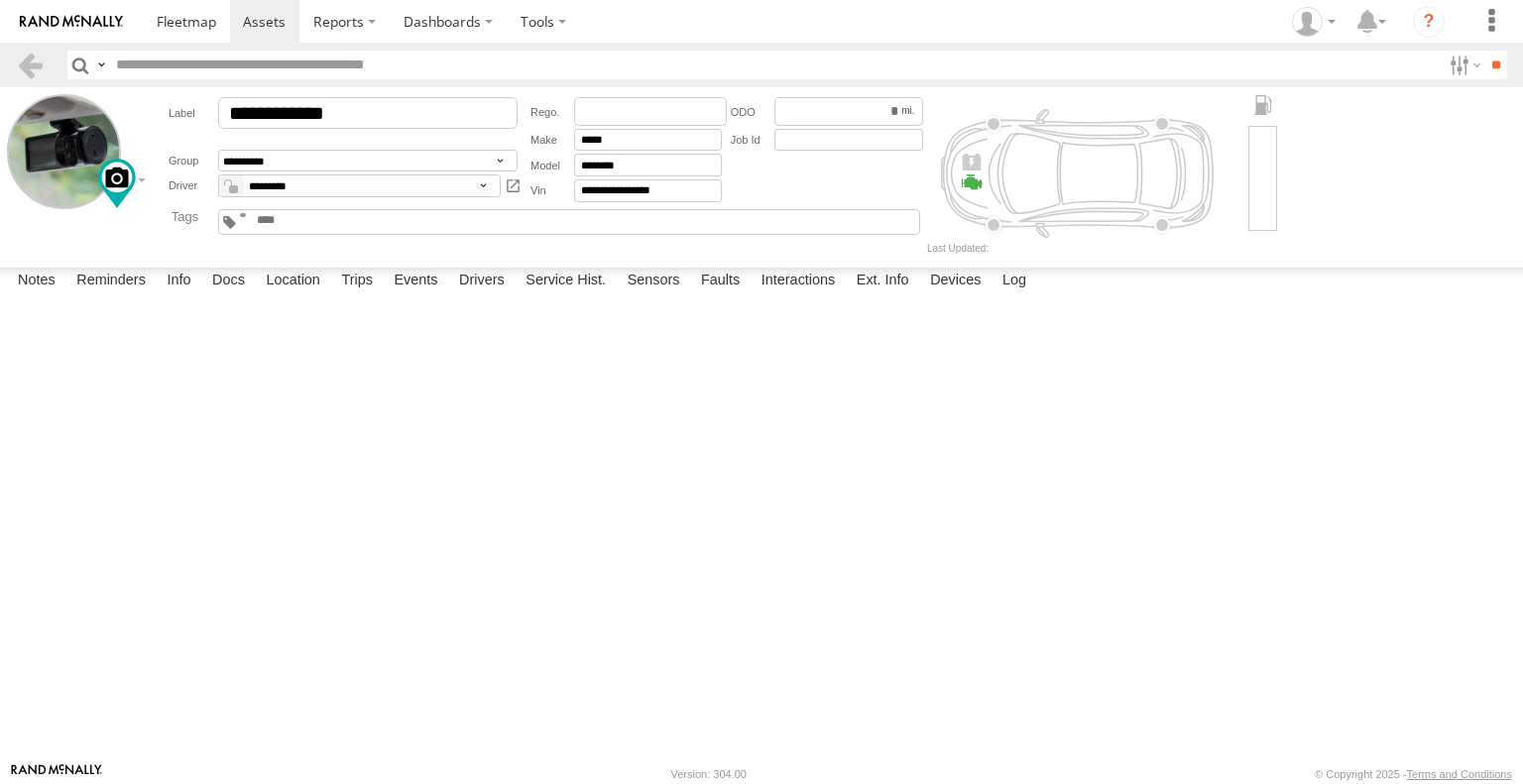 scroll, scrollTop: 0, scrollLeft: 0, axis: both 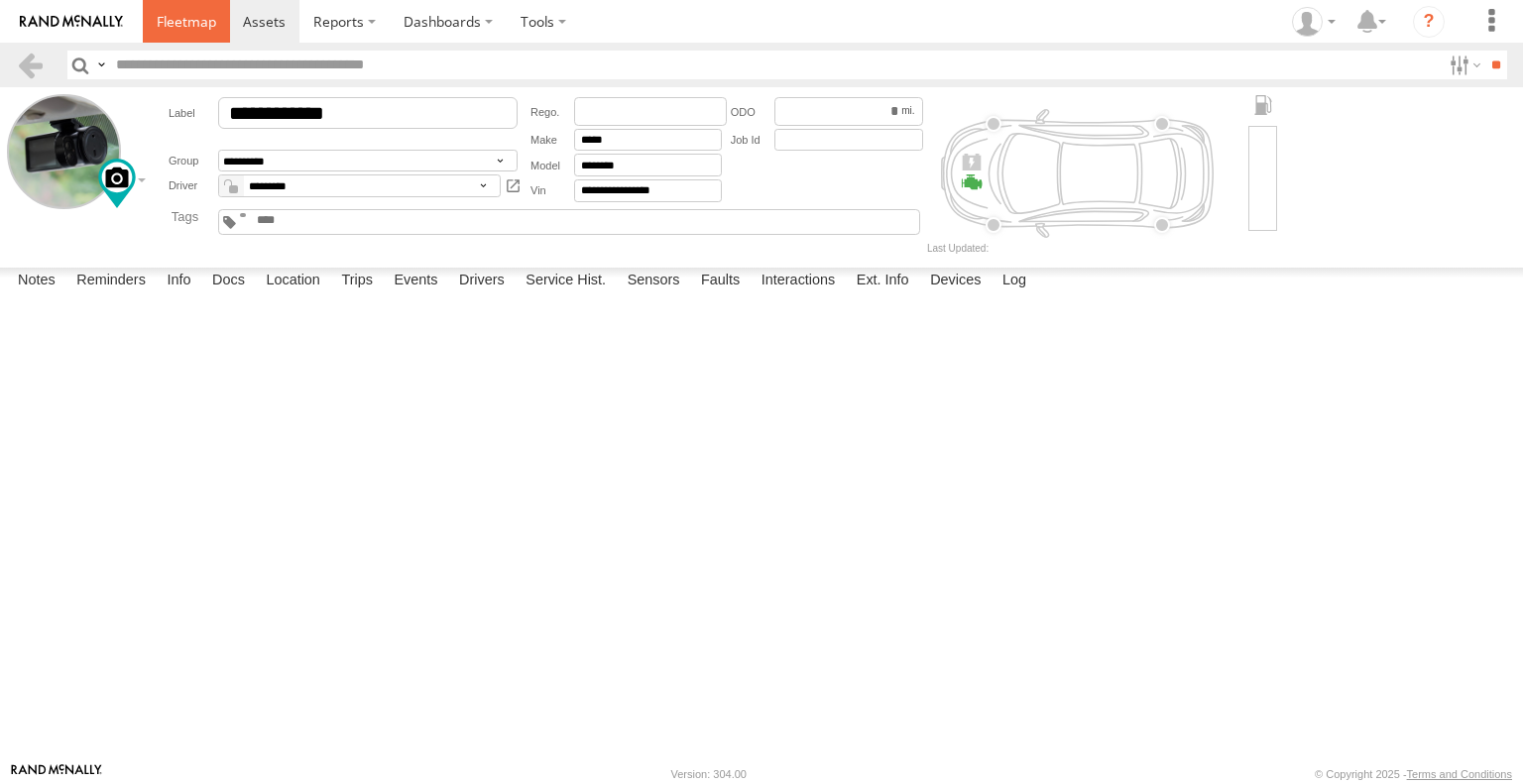 click at bounding box center [186, 21] 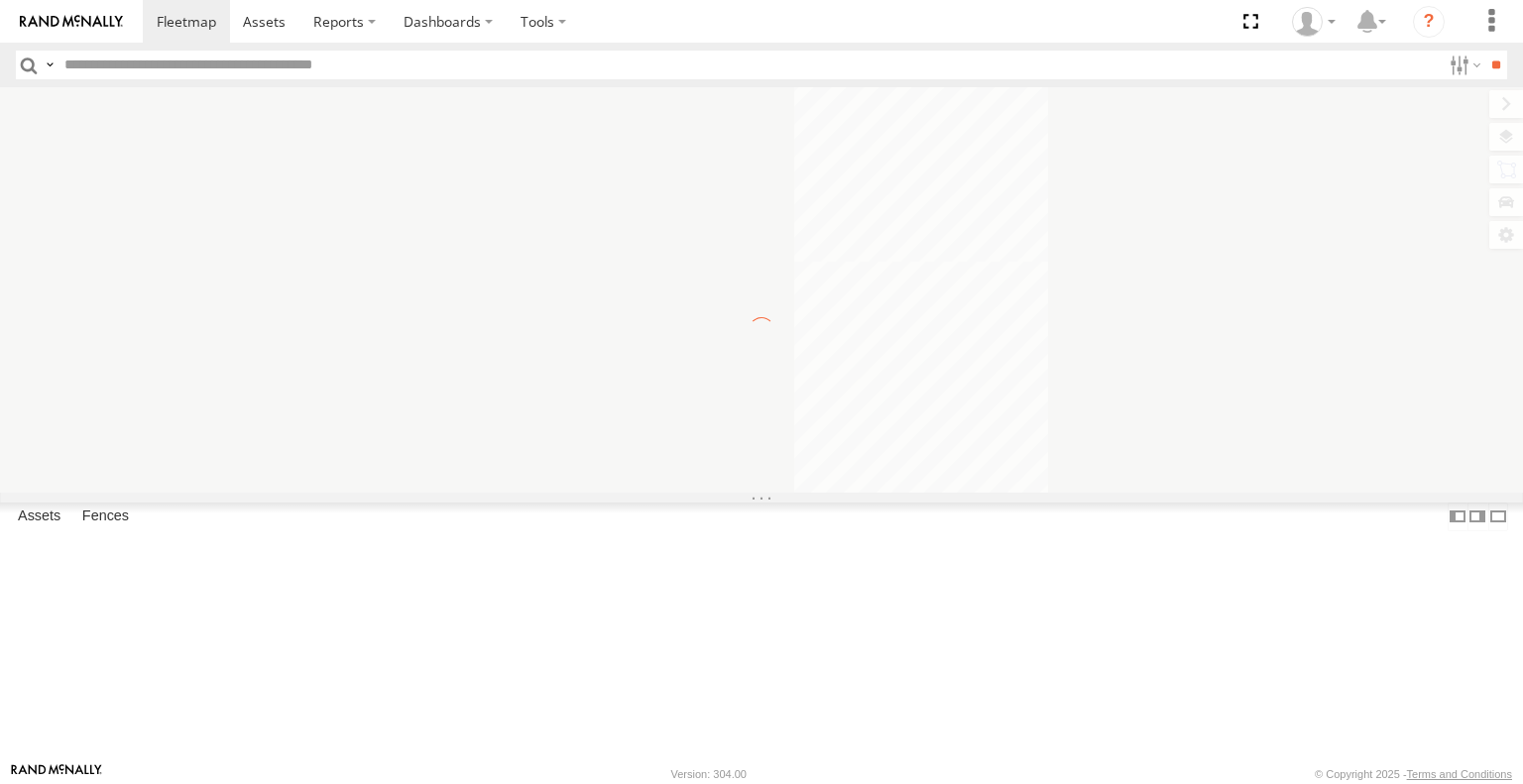 scroll, scrollTop: 0, scrollLeft: 0, axis: both 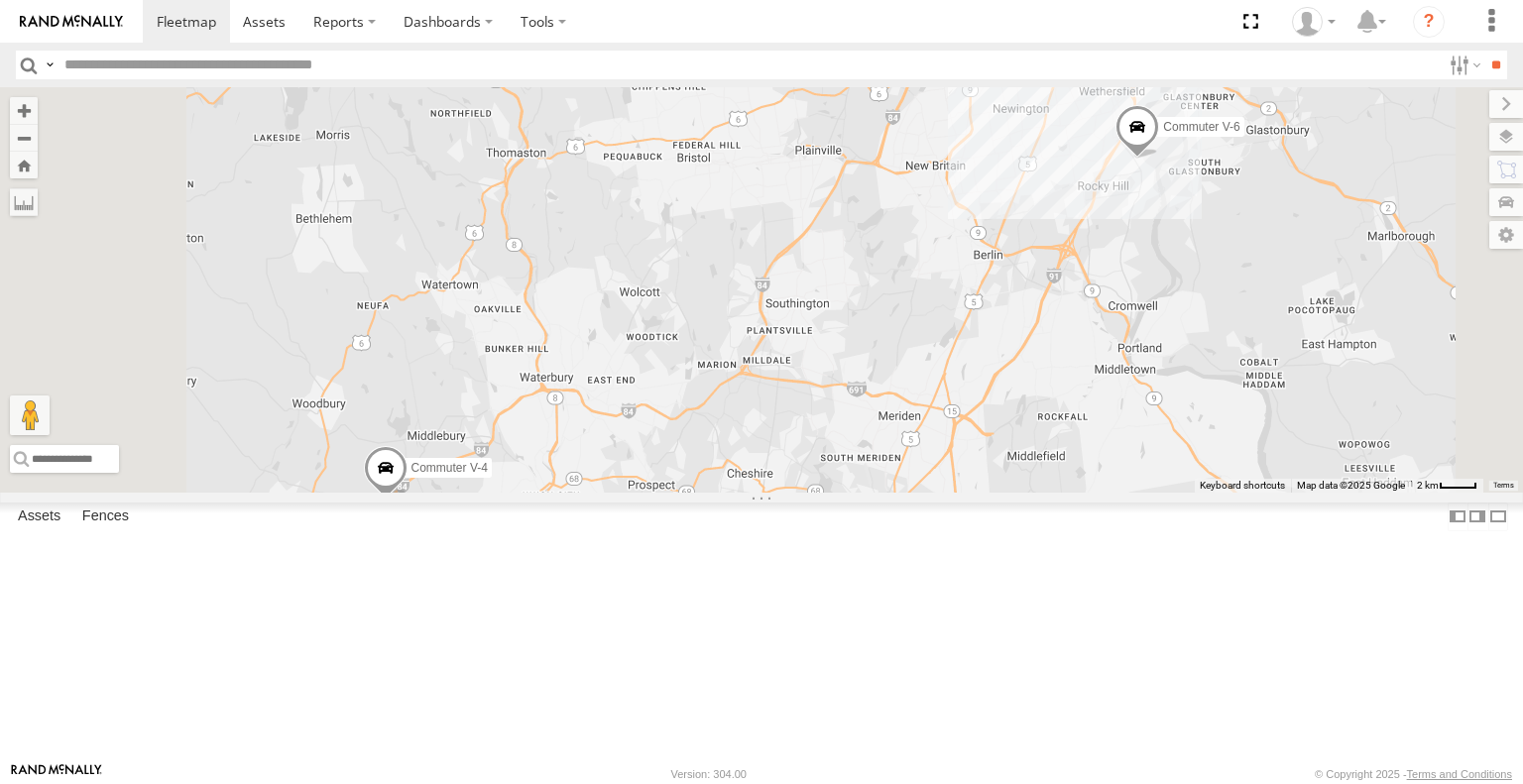 click on "All Assets" at bounding box center [0, 0] 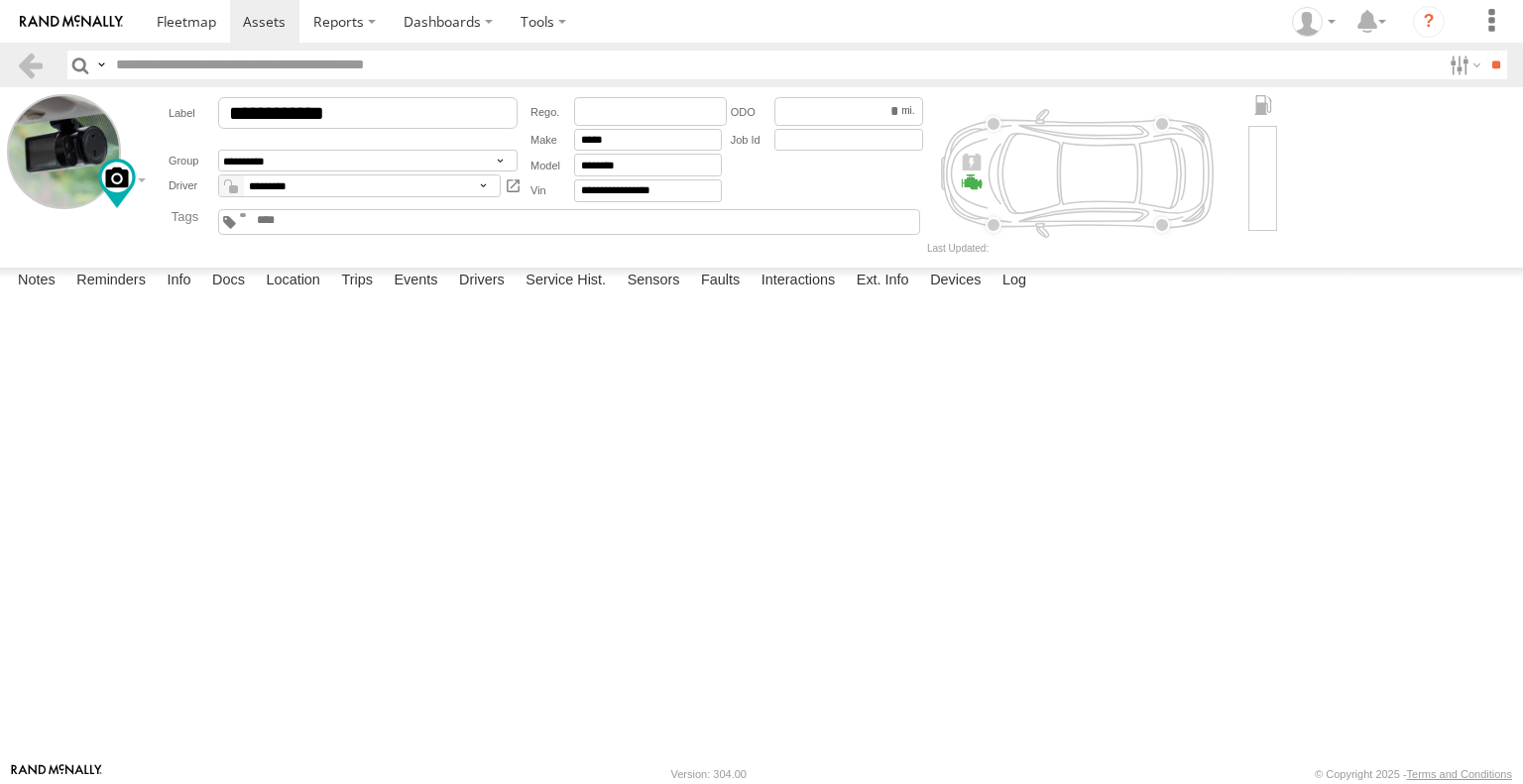 scroll, scrollTop: 0, scrollLeft: 0, axis: both 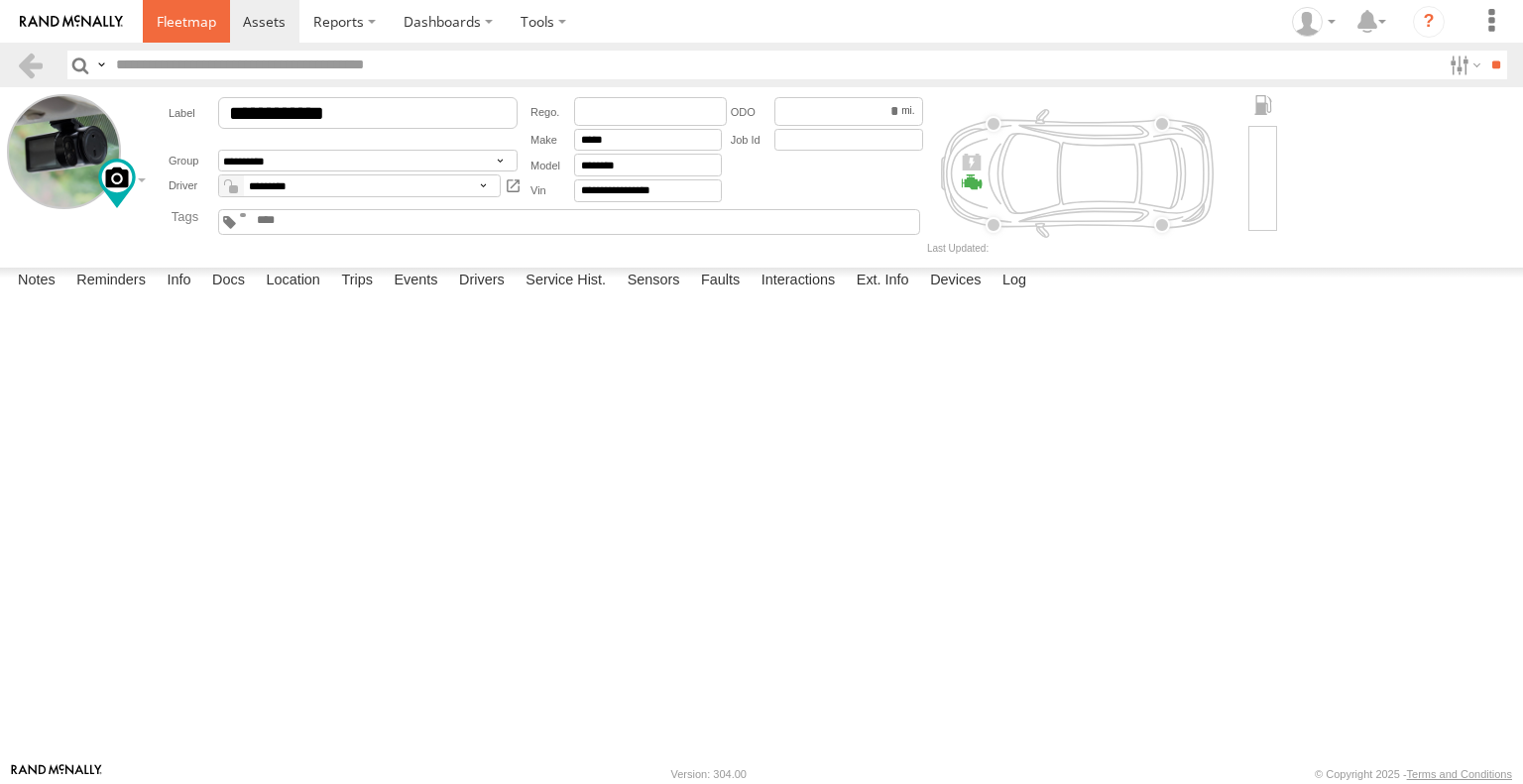 click at bounding box center (186, 21) 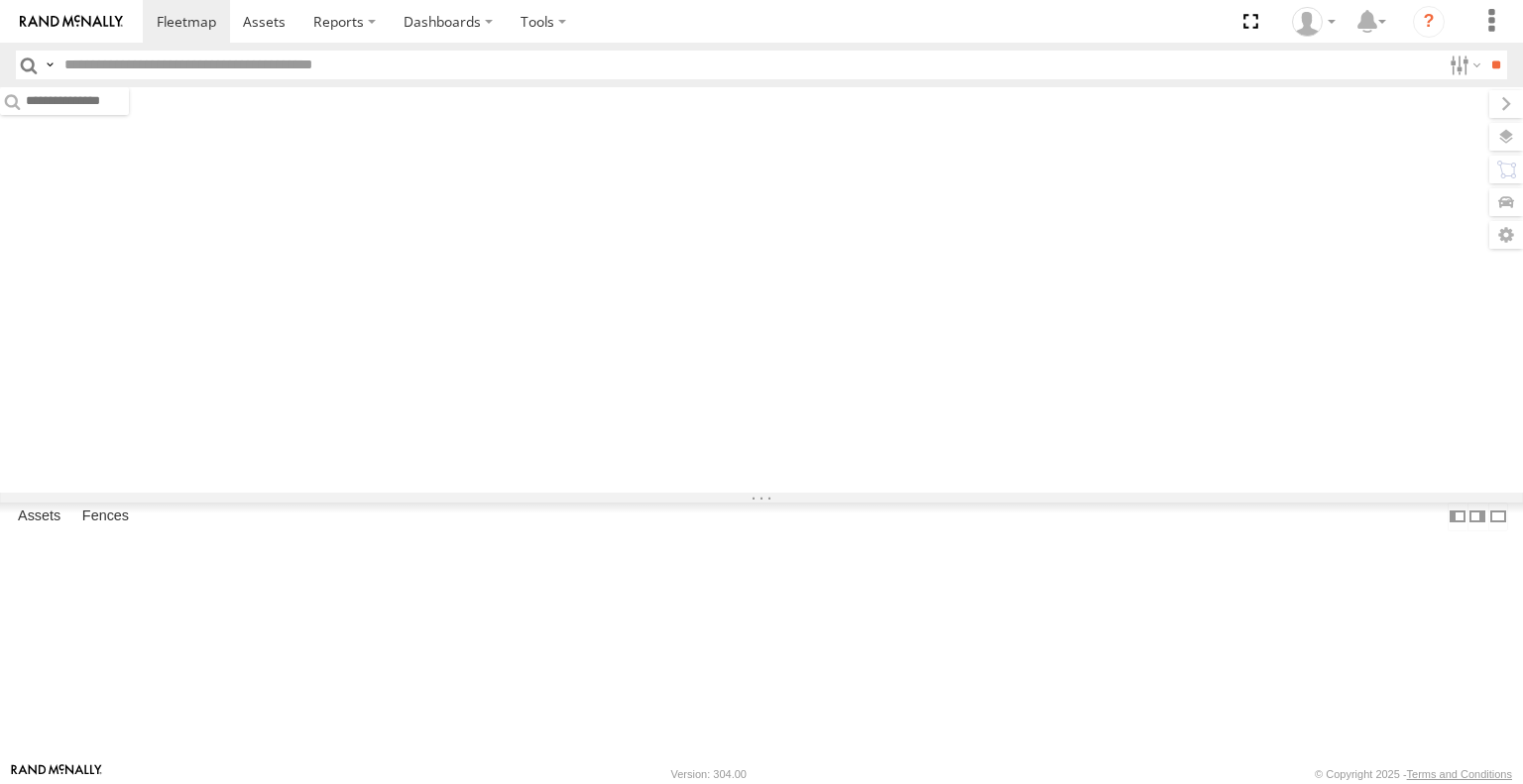 scroll, scrollTop: 0, scrollLeft: 0, axis: both 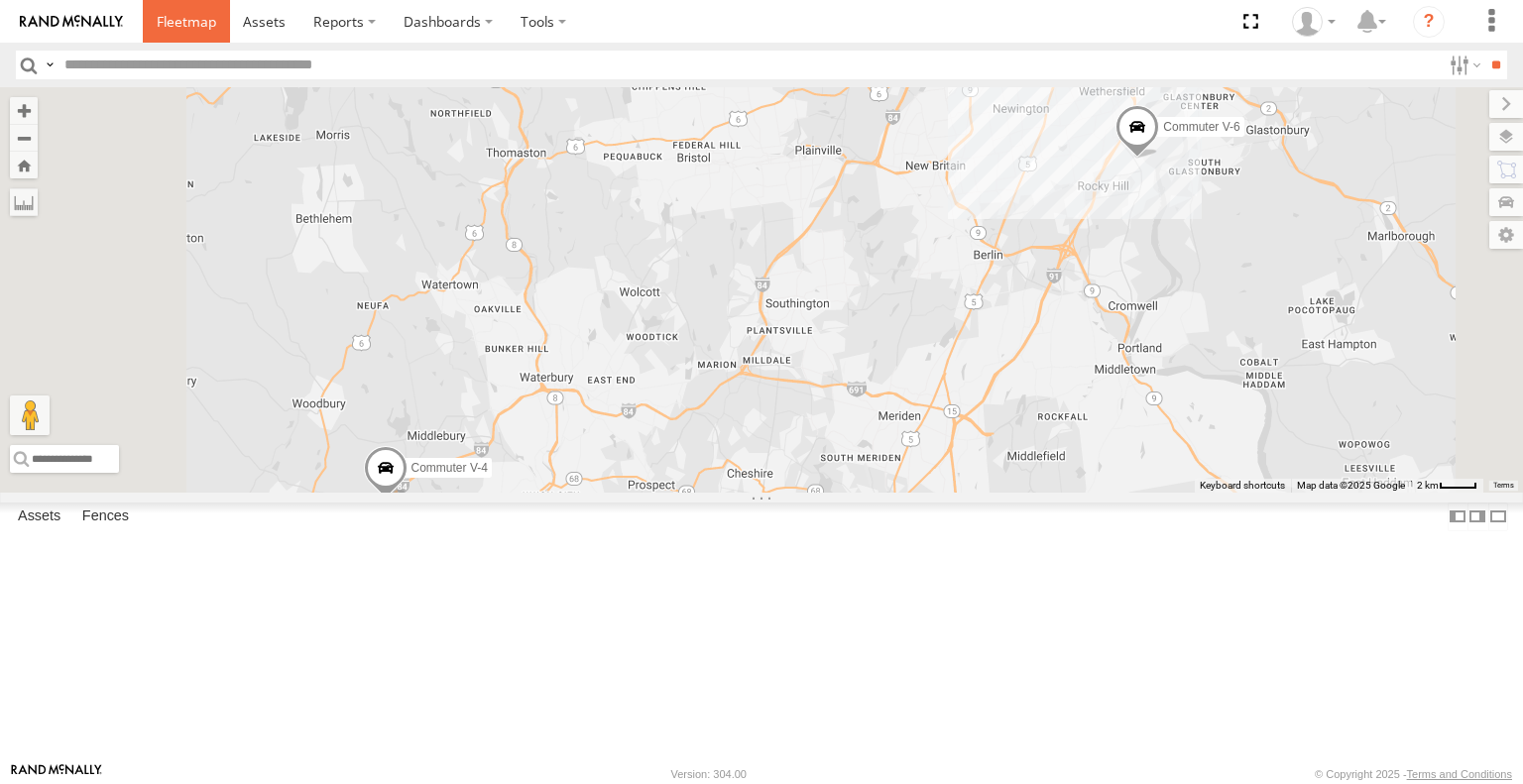 click at bounding box center (186, 21) 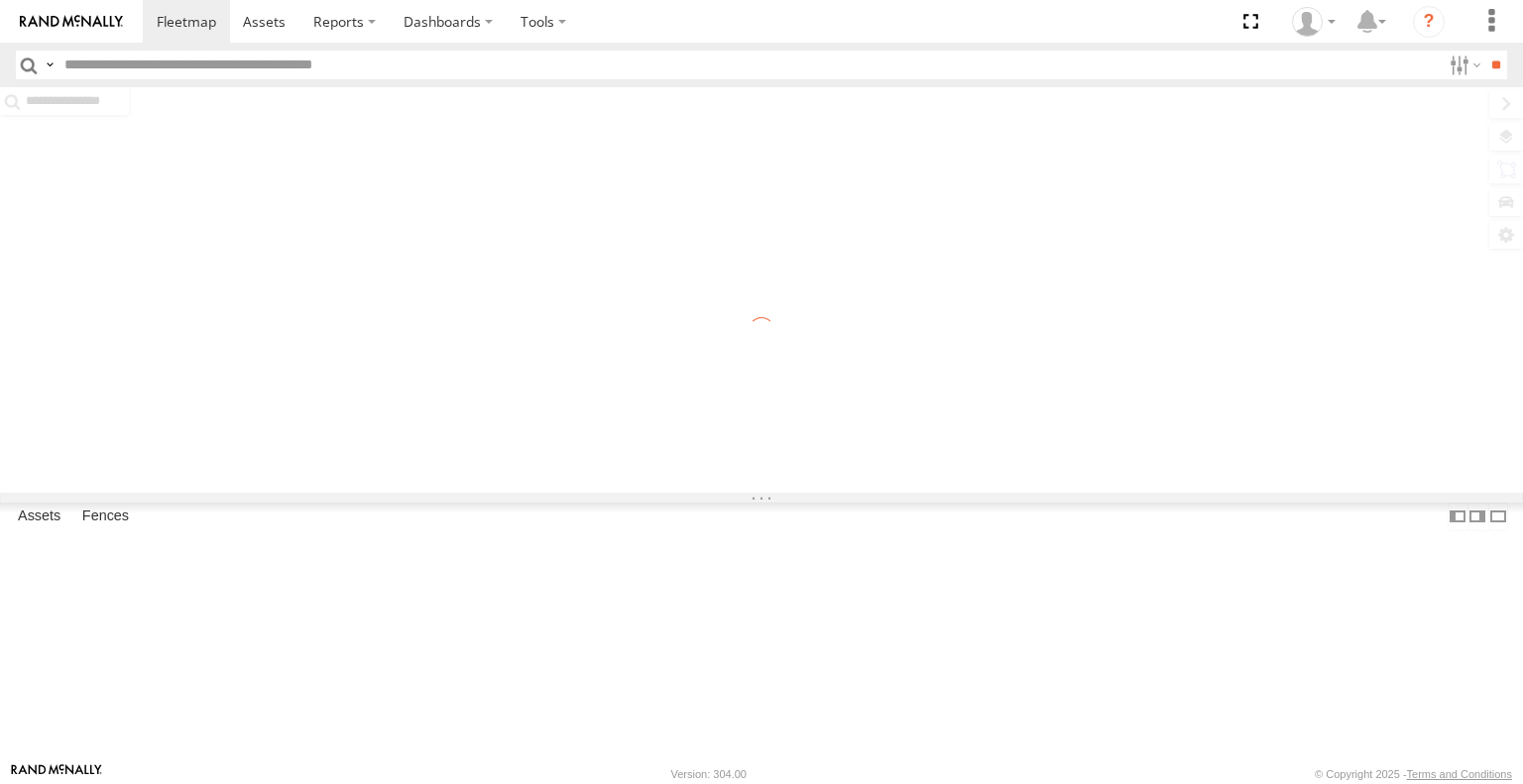 scroll, scrollTop: 0, scrollLeft: 0, axis: both 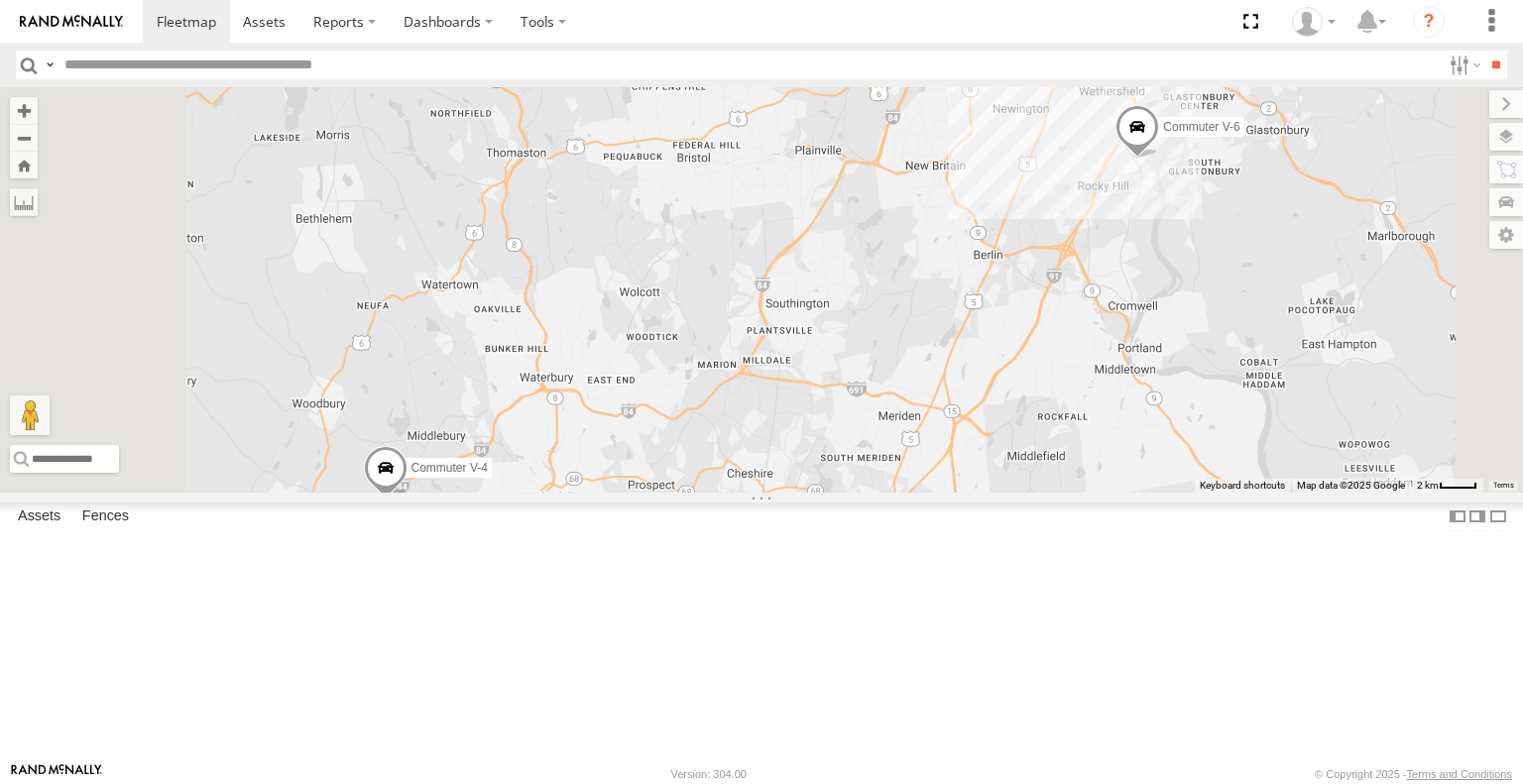 click at bounding box center (0, 0) 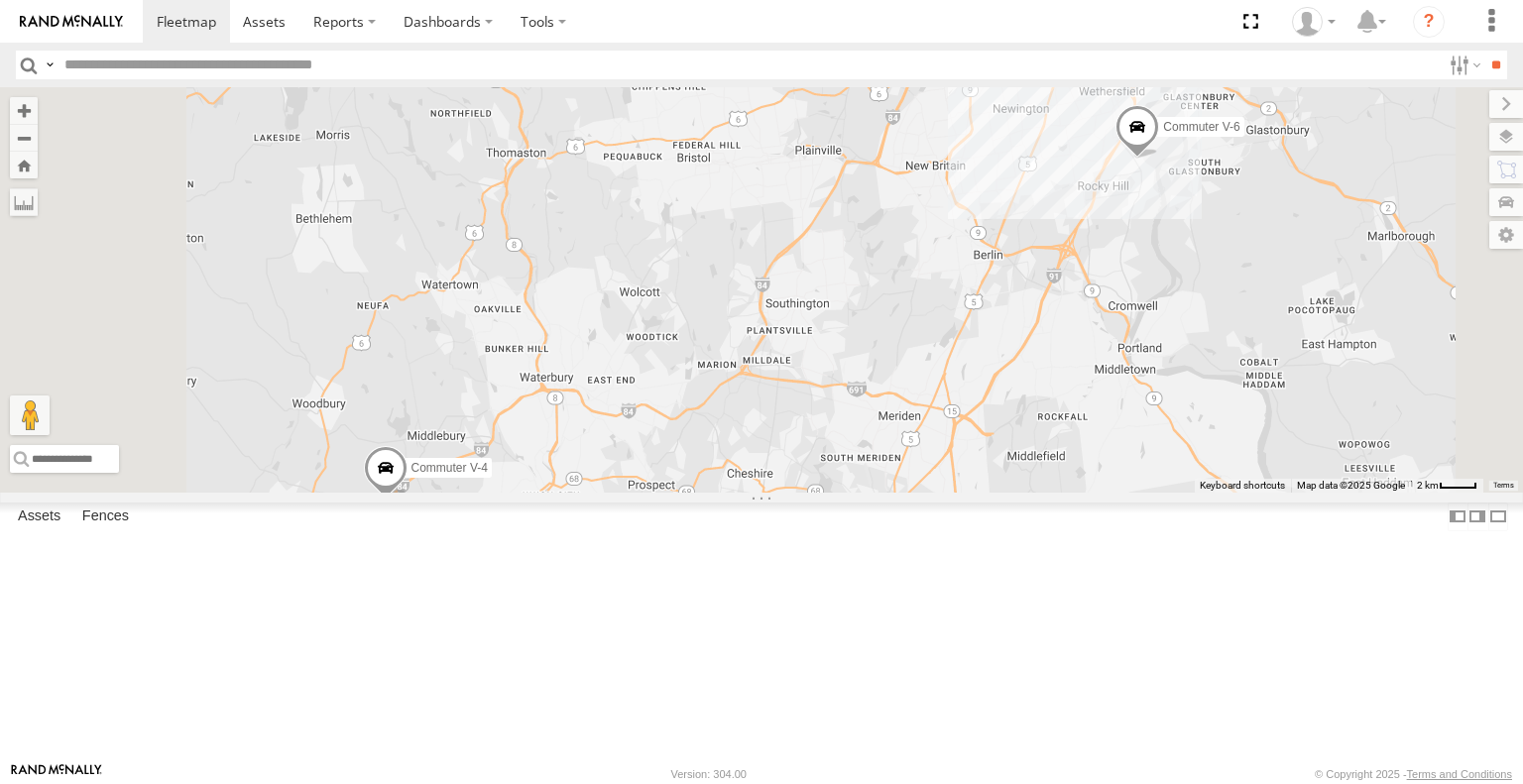 drag, startPoint x: 1011, startPoint y: 462, endPoint x: 730, endPoint y: 441, distance: 281.7836 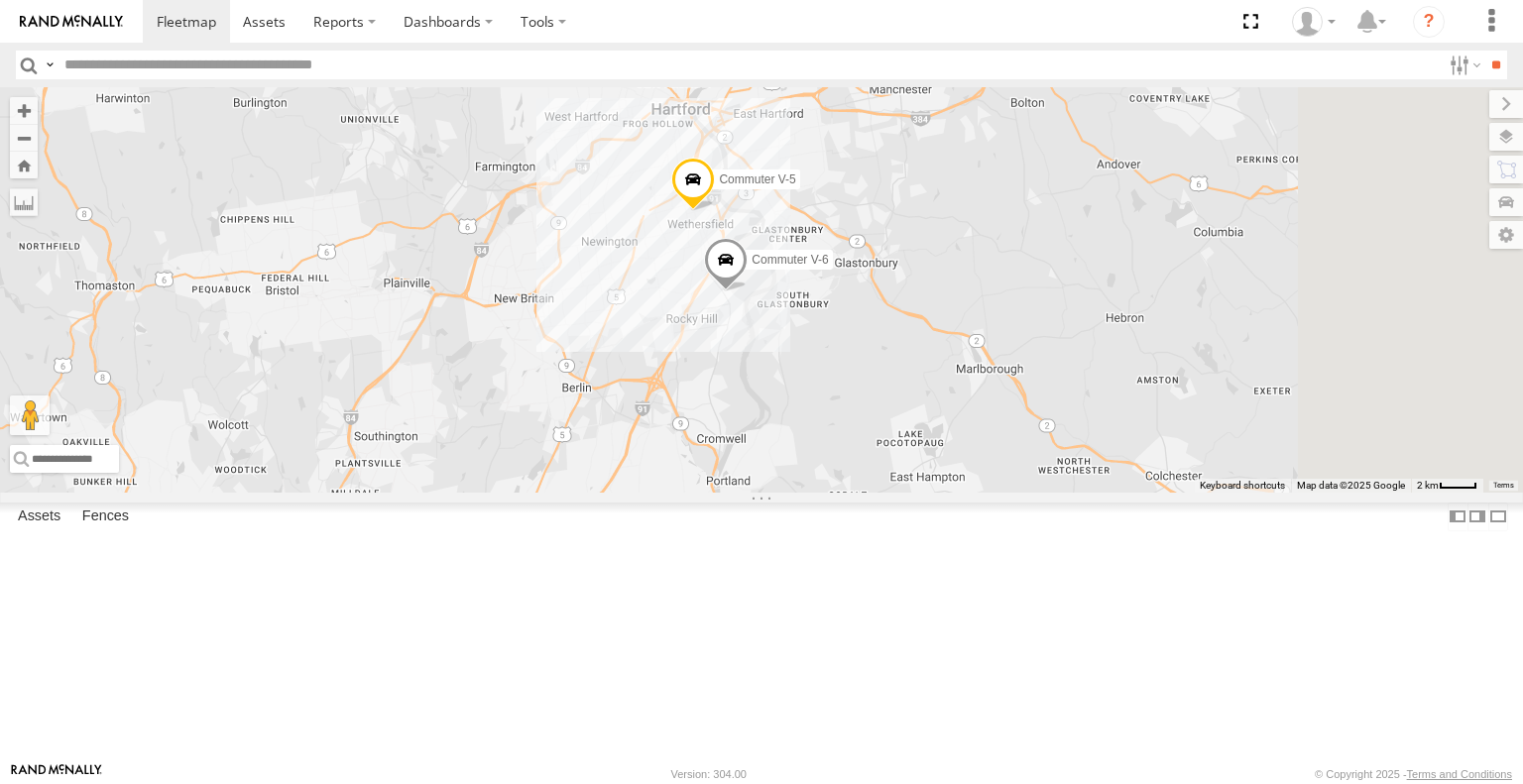 drag, startPoint x: 1225, startPoint y: 304, endPoint x: 813, endPoint y: 437, distance: 432.93533 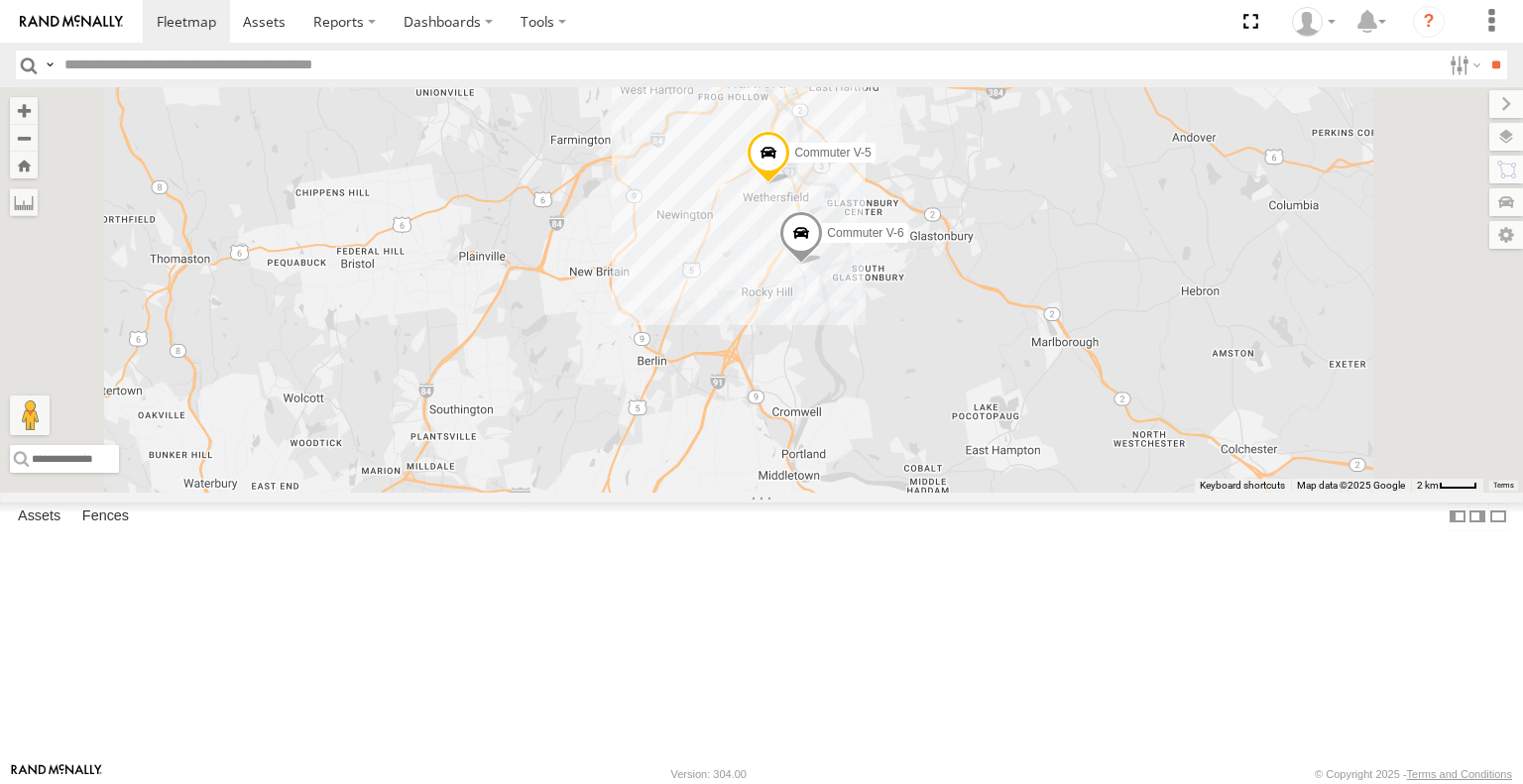 click on "Commuter V-5 Commuter V-6 Commuter V-4" at bounding box center [762, 289] 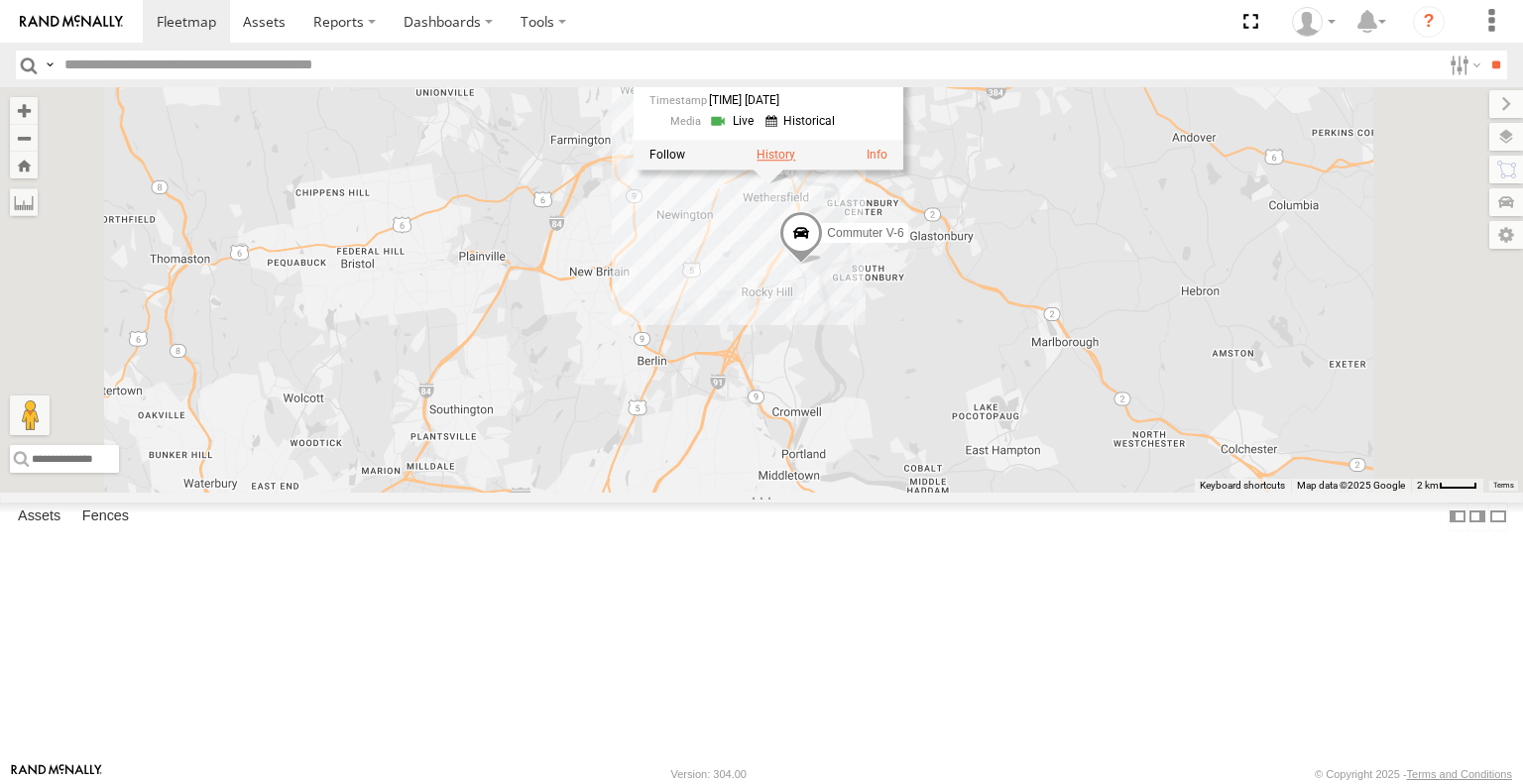 click at bounding box center [775, 156] 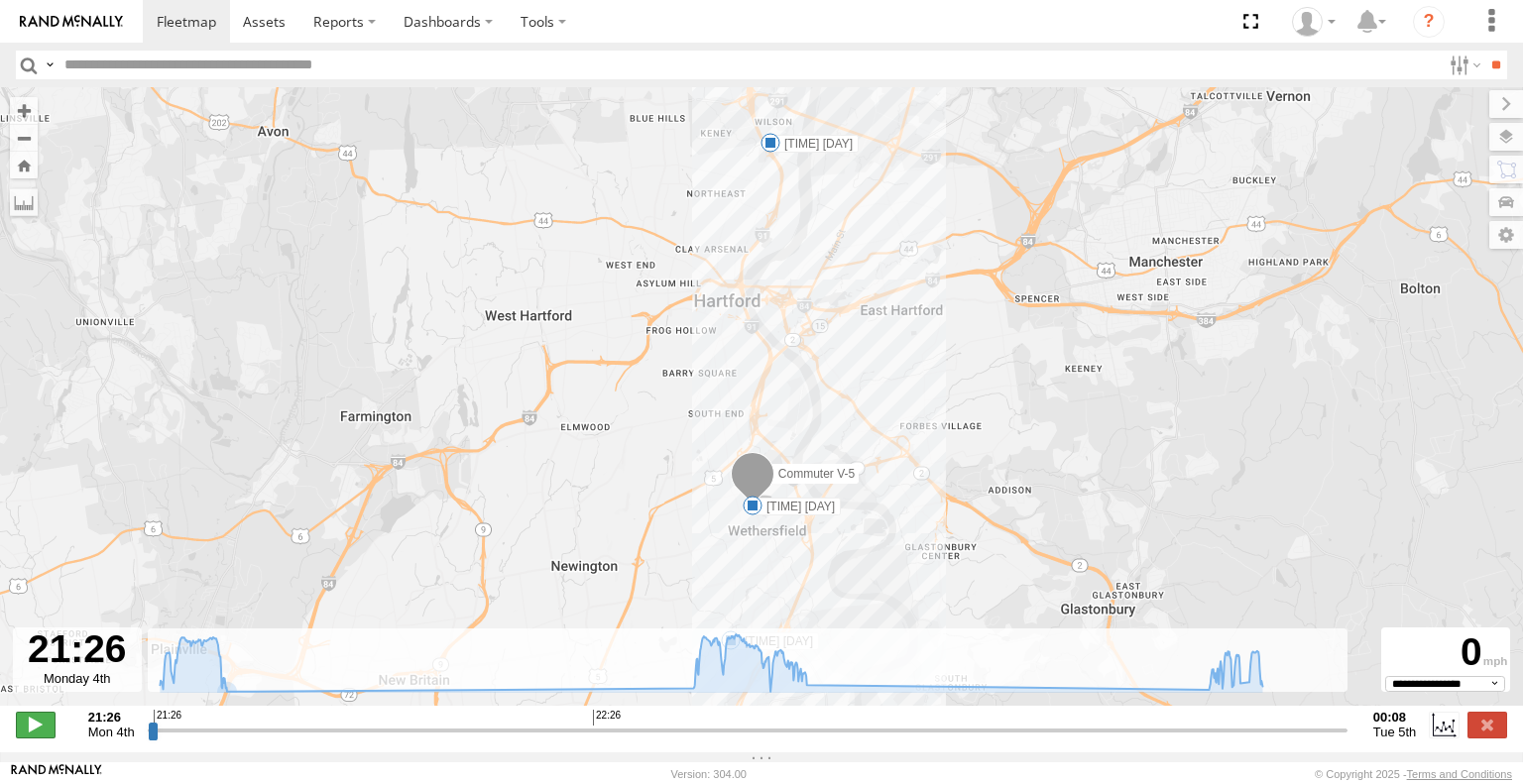 click at bounding box center [36, 725] 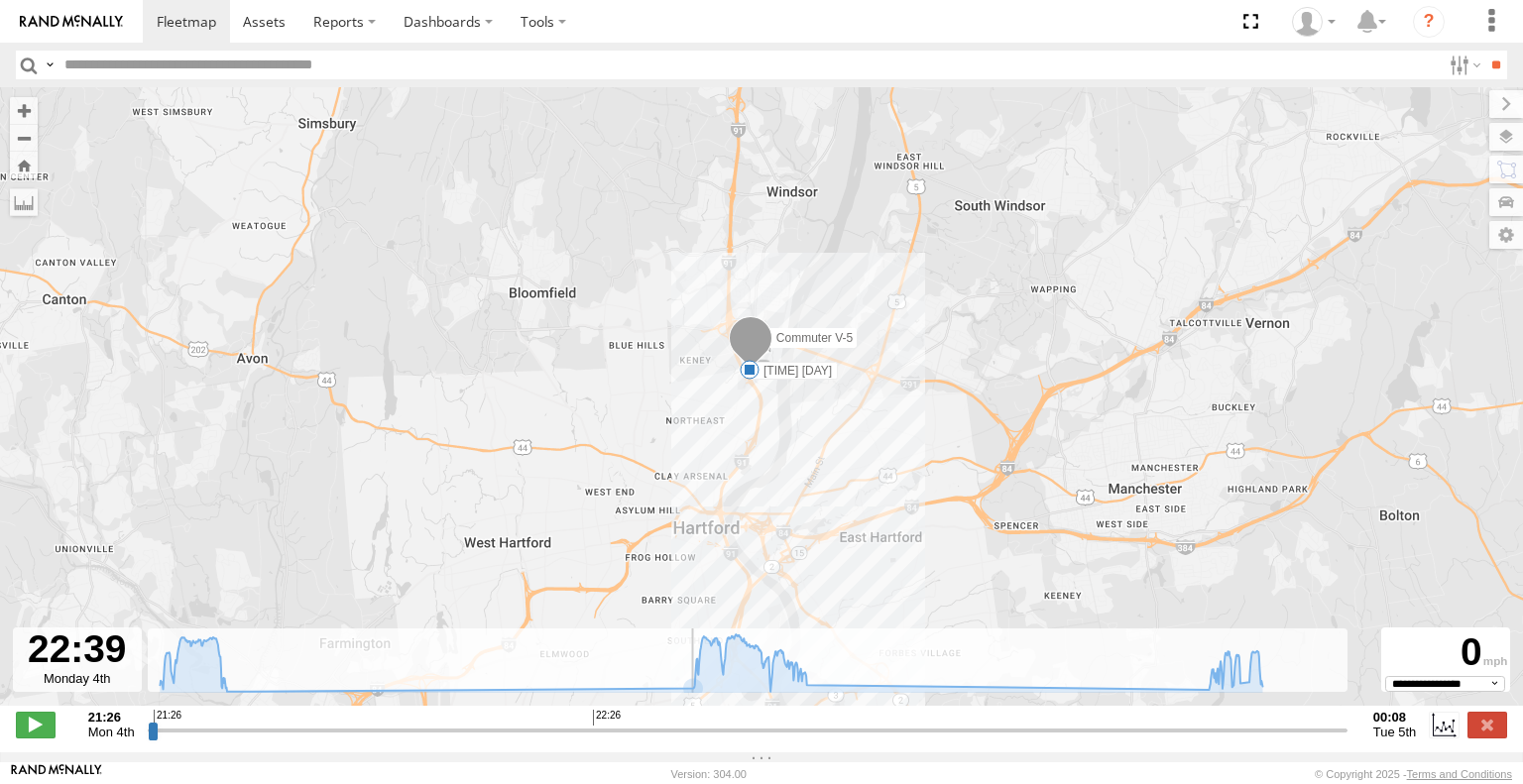drag, startPoint x: 282, startPoint y: 740, endPoint x: 682, endPoint y: 733, distance: 400.06125 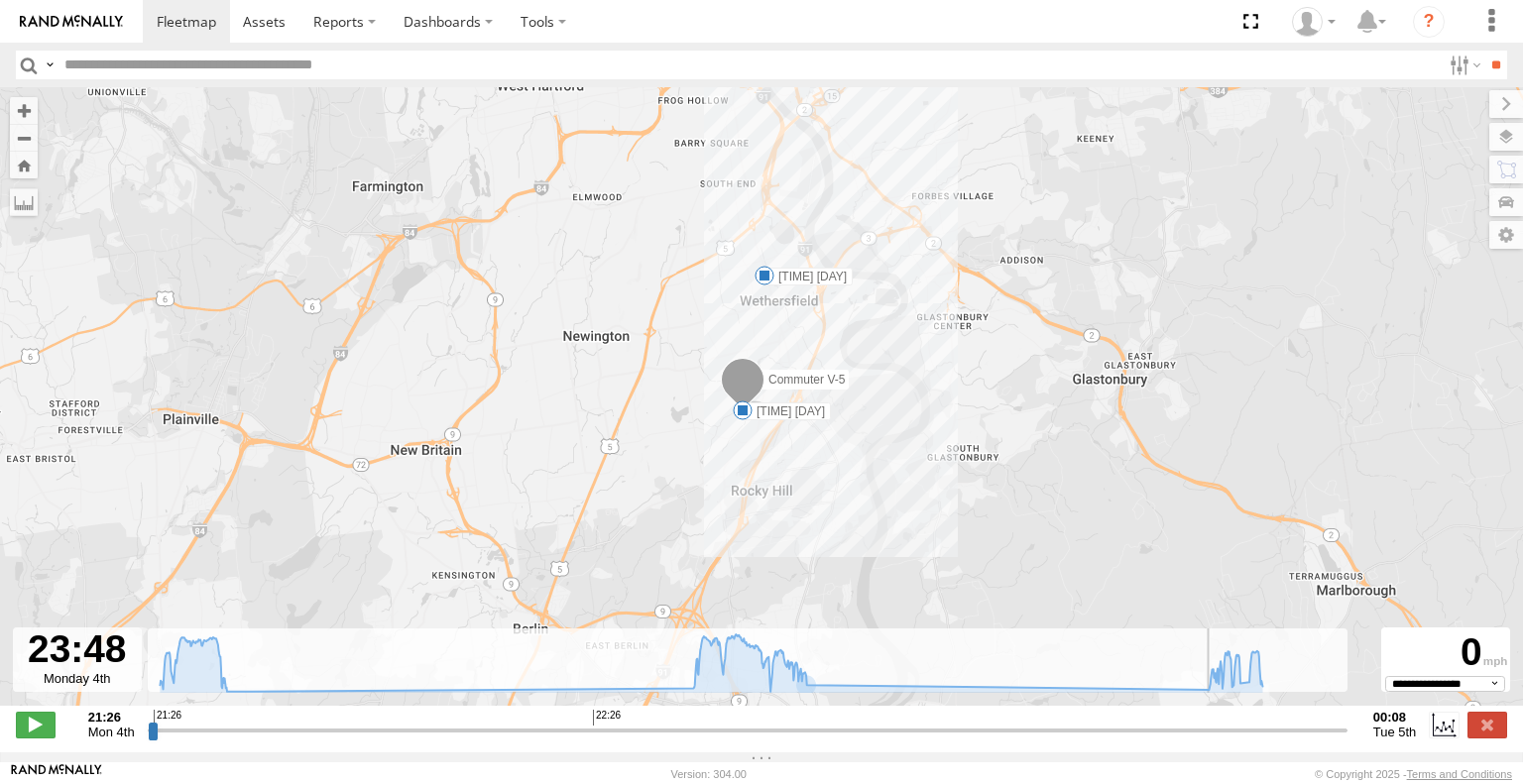 drag, startPoint x: 838, startPoint y: 746, endPoint x: 1194, endPoint y: 744, distance: 356.00562 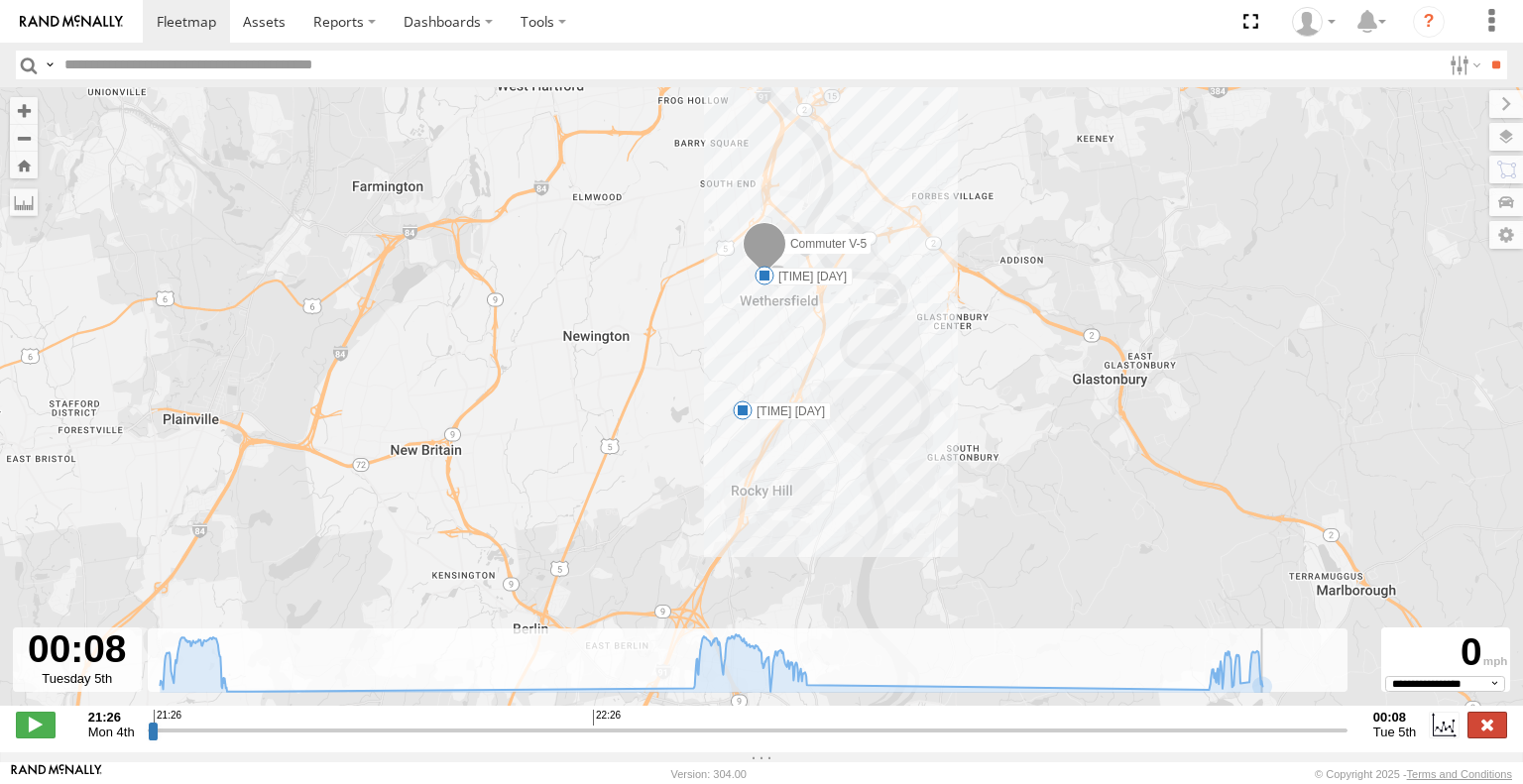 click at bounding box center (1487, 725) 